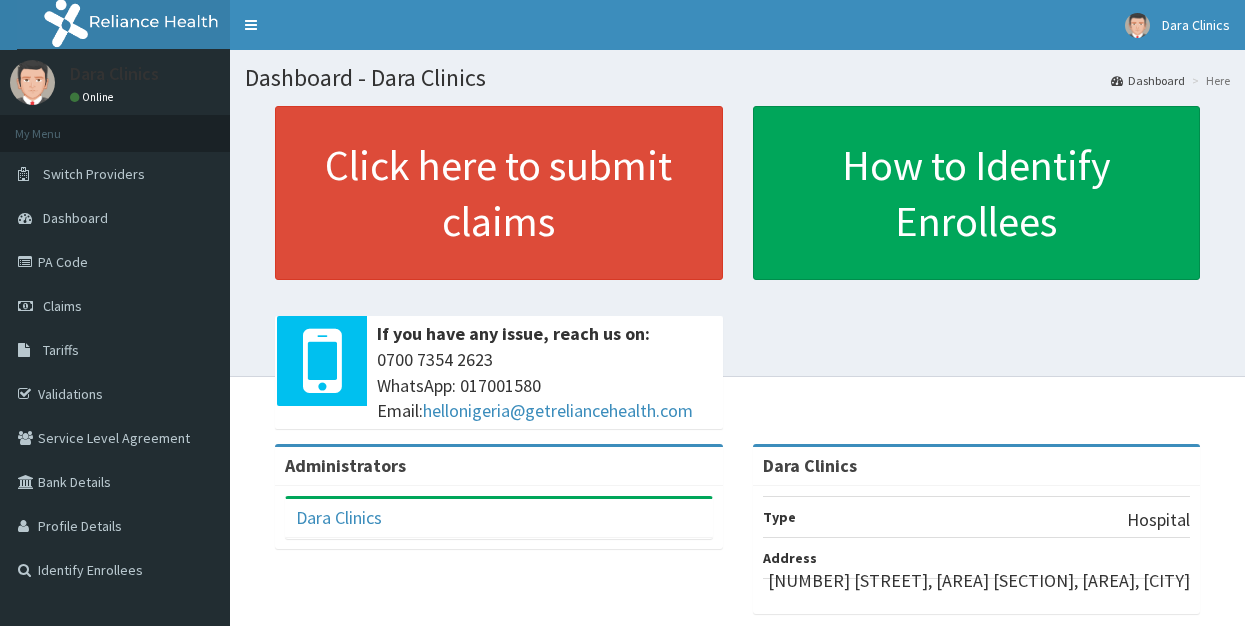 scroll, scrollTop: 0, scrollLeft: 0, axis: both 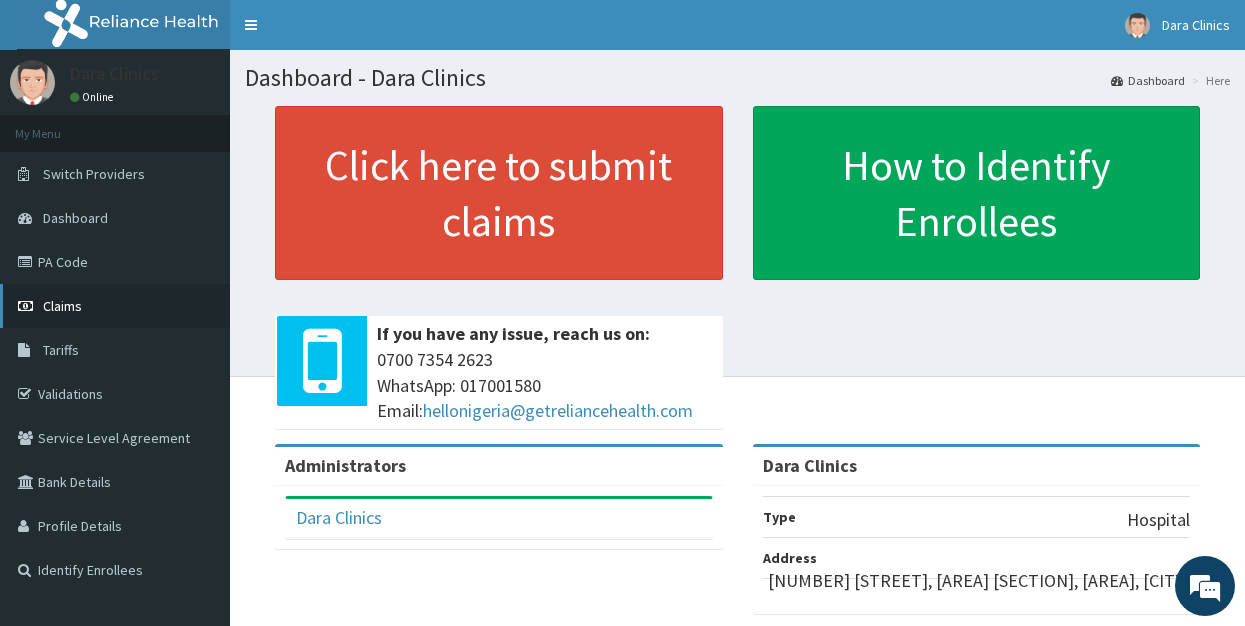 click on "Claims" at bounding box center (62, 306) 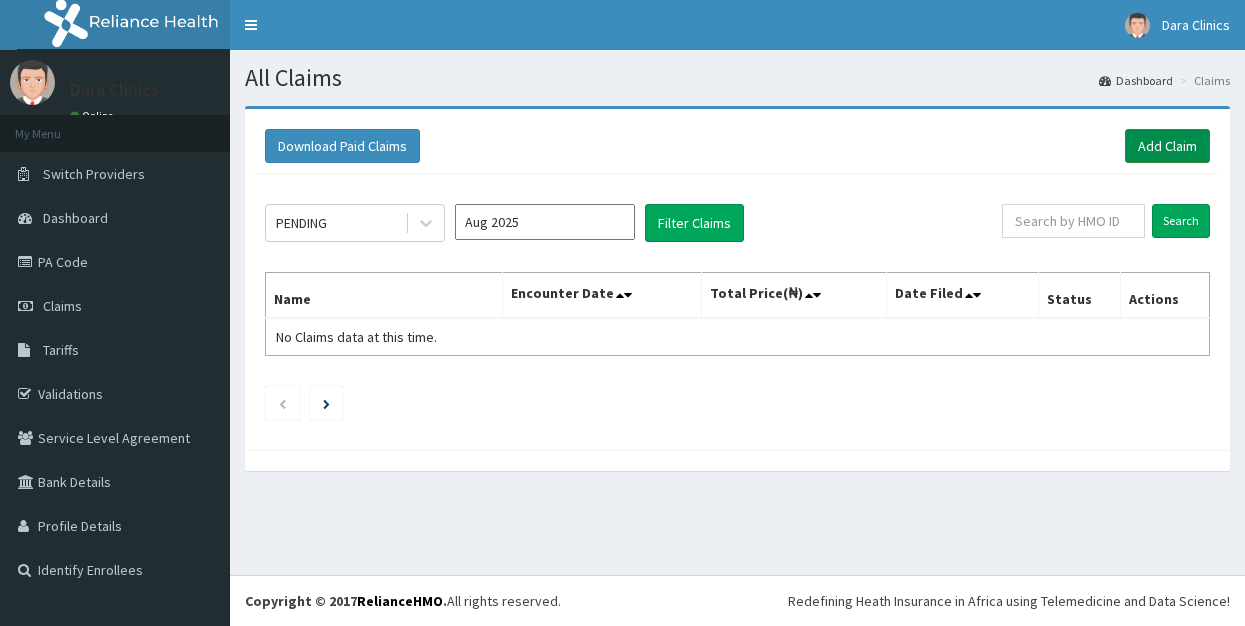 scroll, scrollTop: 0, scrollLeft: 0, axis: both 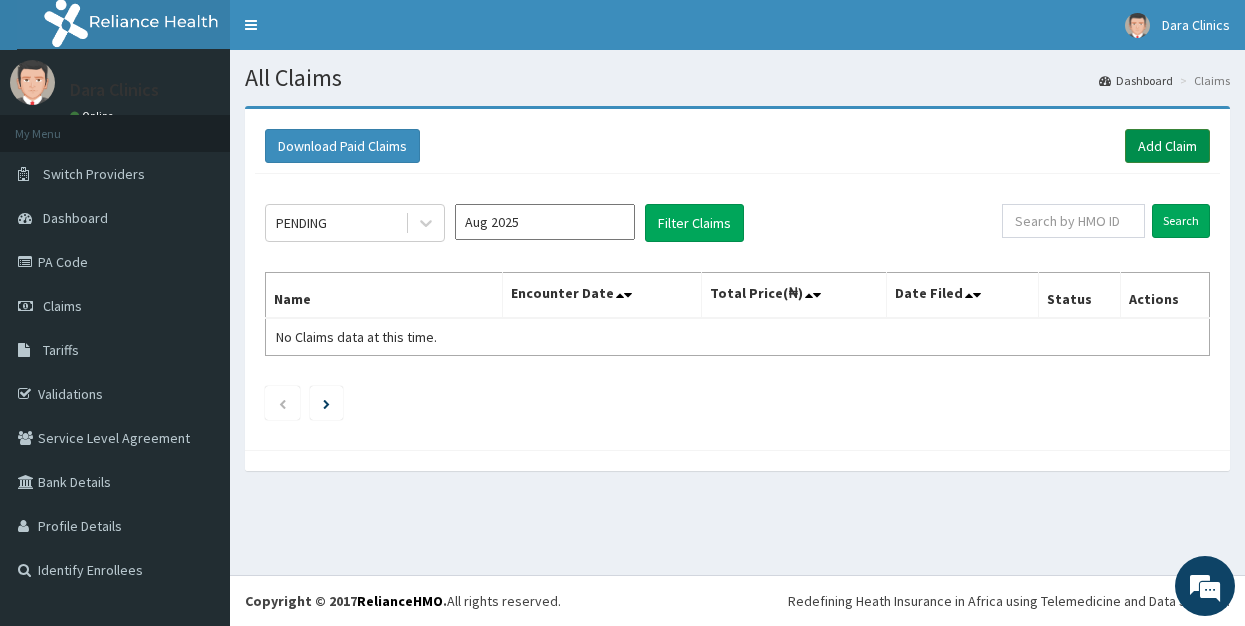 click on "Add Claim" at bounding box center (1167, 146) 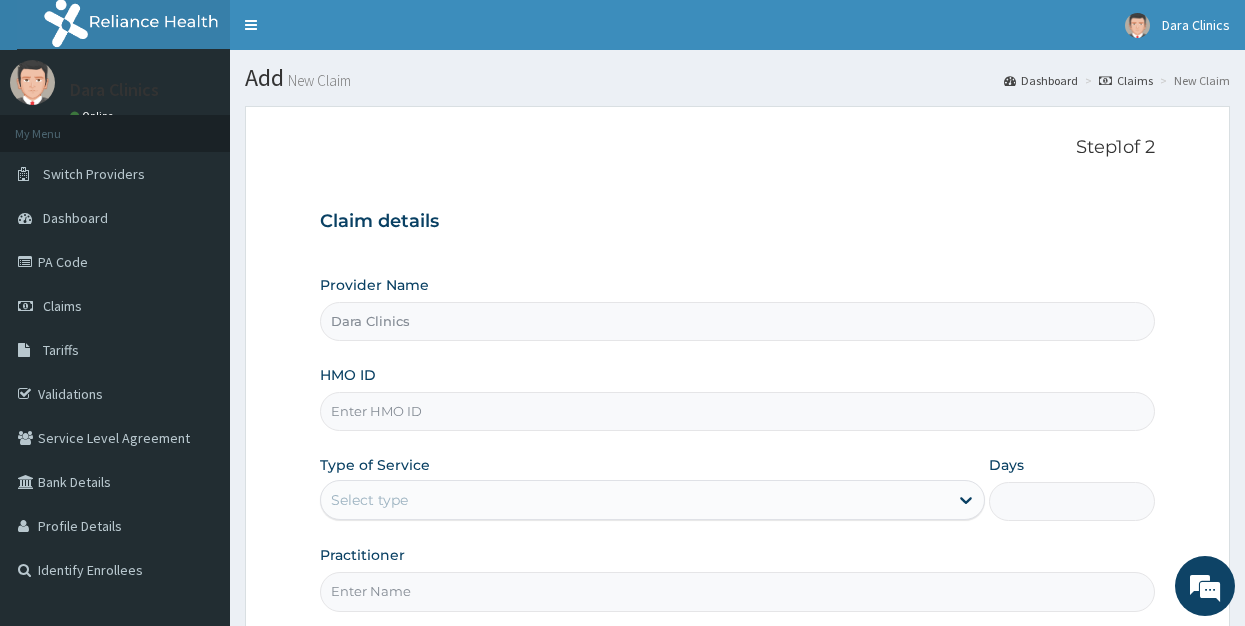 scroll, scrollTop: 0, scrollLeft: 0, axis: both 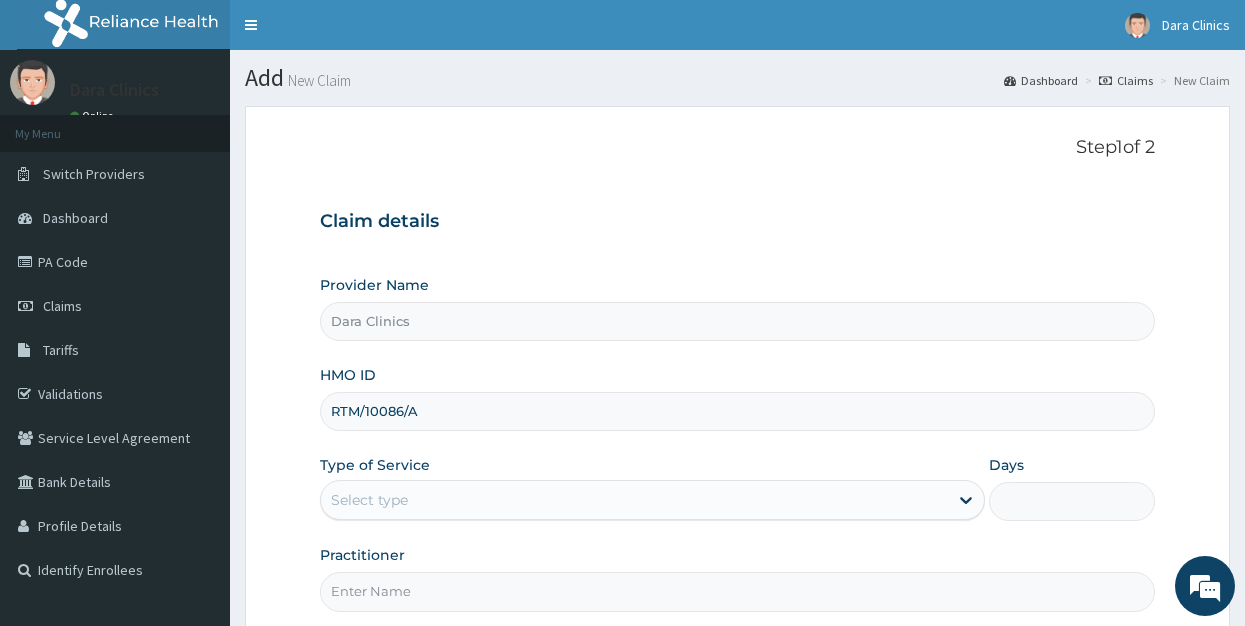 type on "RTM/10086/A" 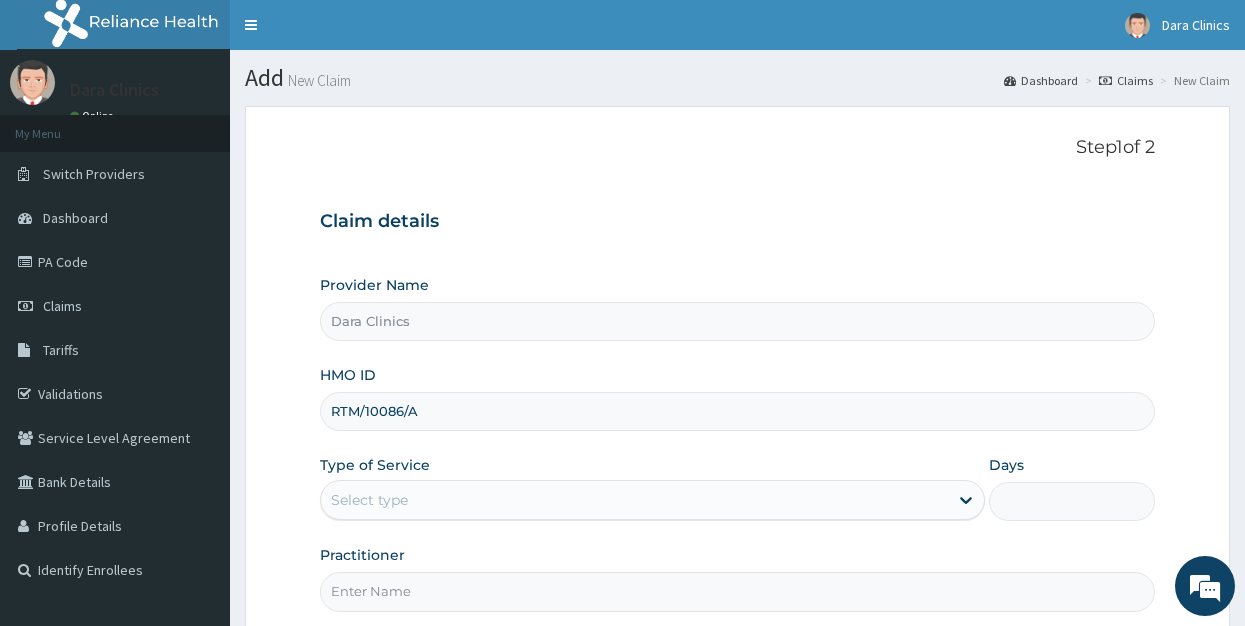 click on "Select type" at bounding box center (634, 500) 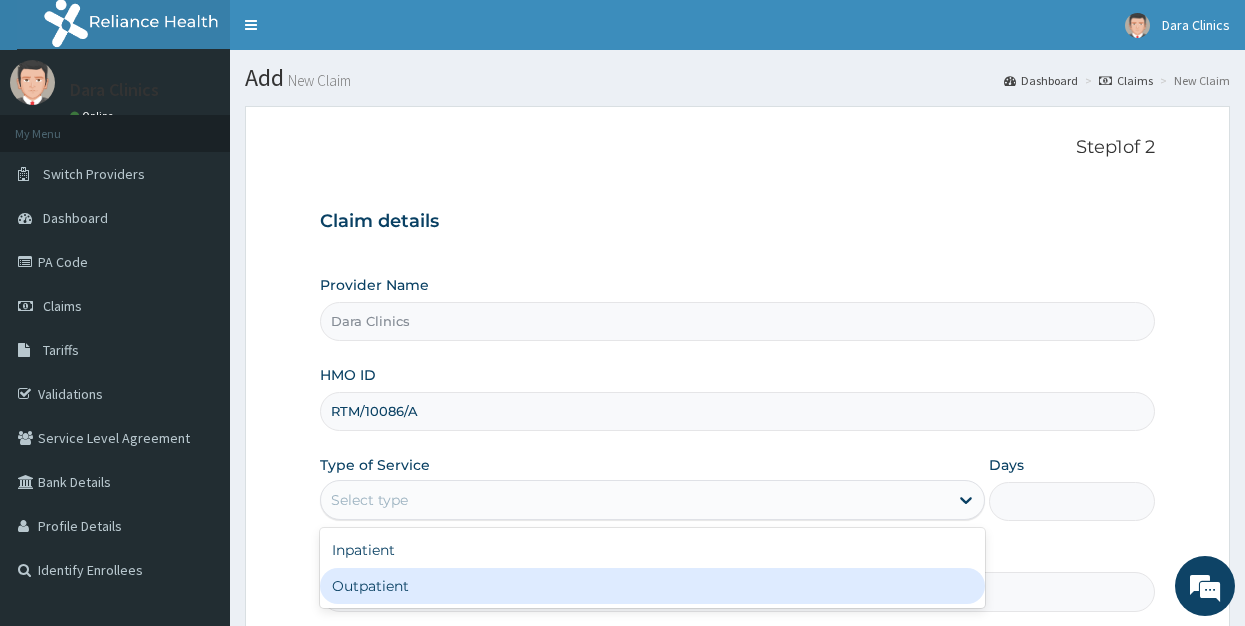 click on "Outpatient" at bounding box center [652, 586] 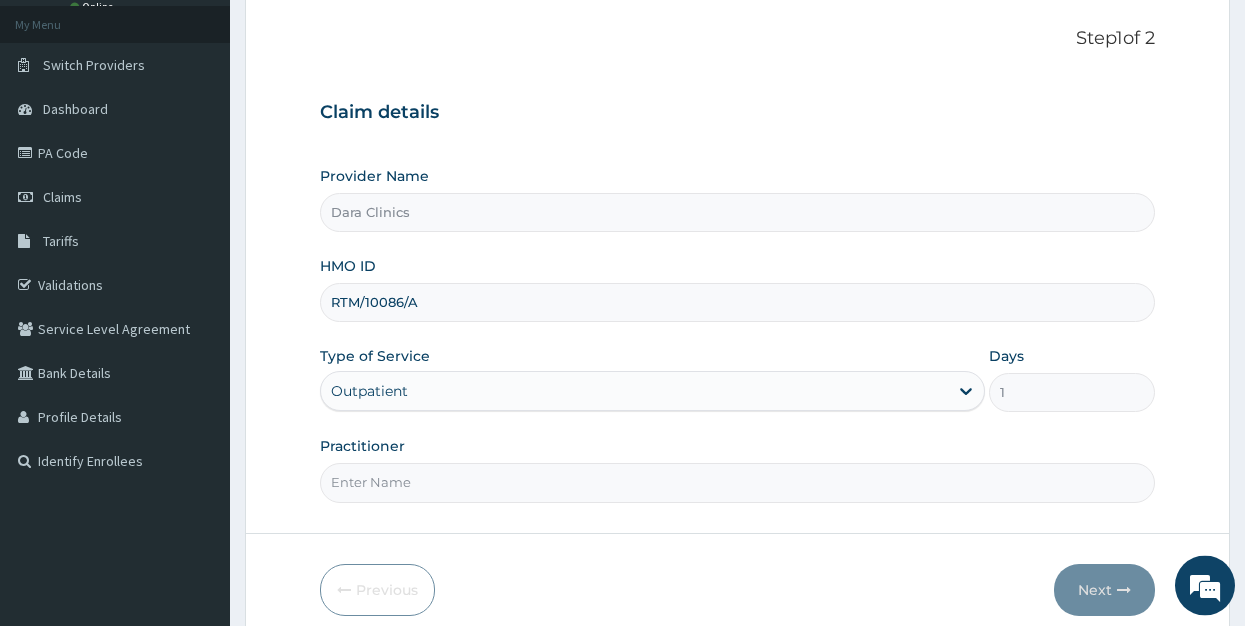 scroll, scrollTop: 196, scrollLeft: 0, axis: vertical 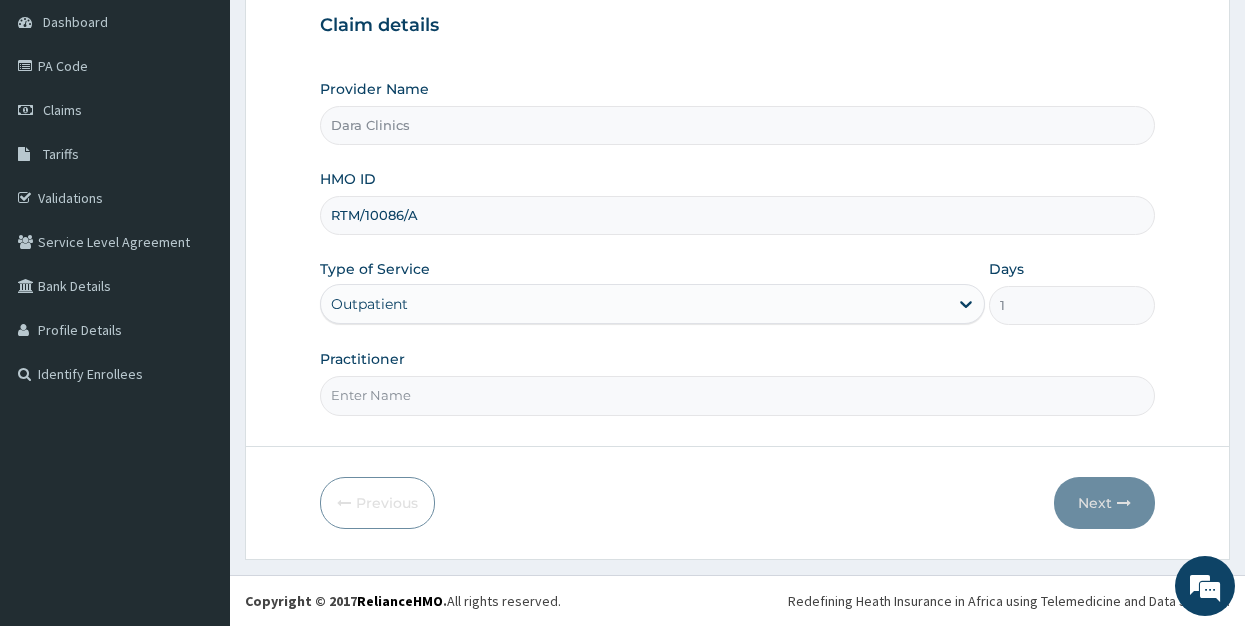 click on "Practitioner" at bounding box center [738, 395] 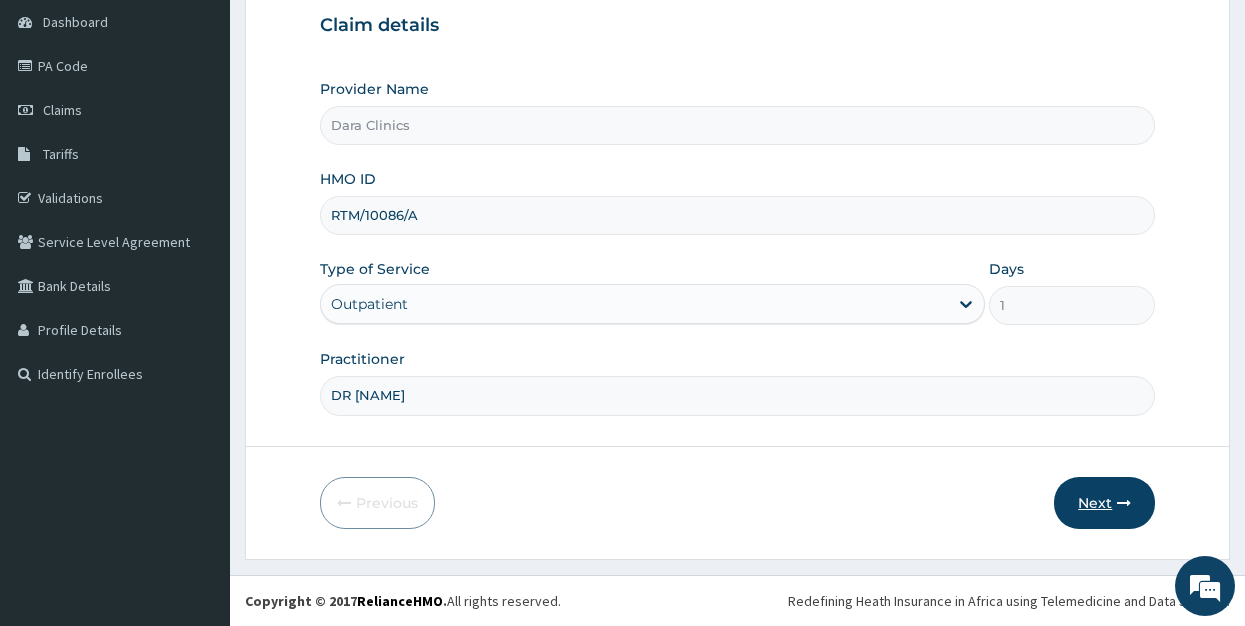 type on "DR [NAME]" 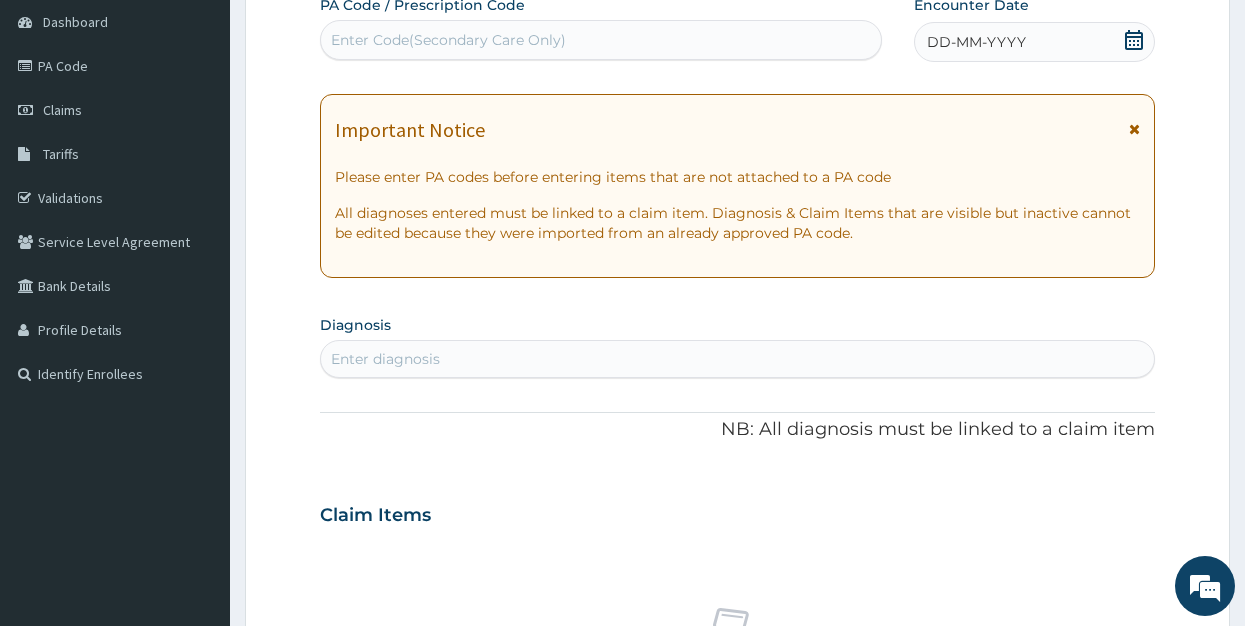 click 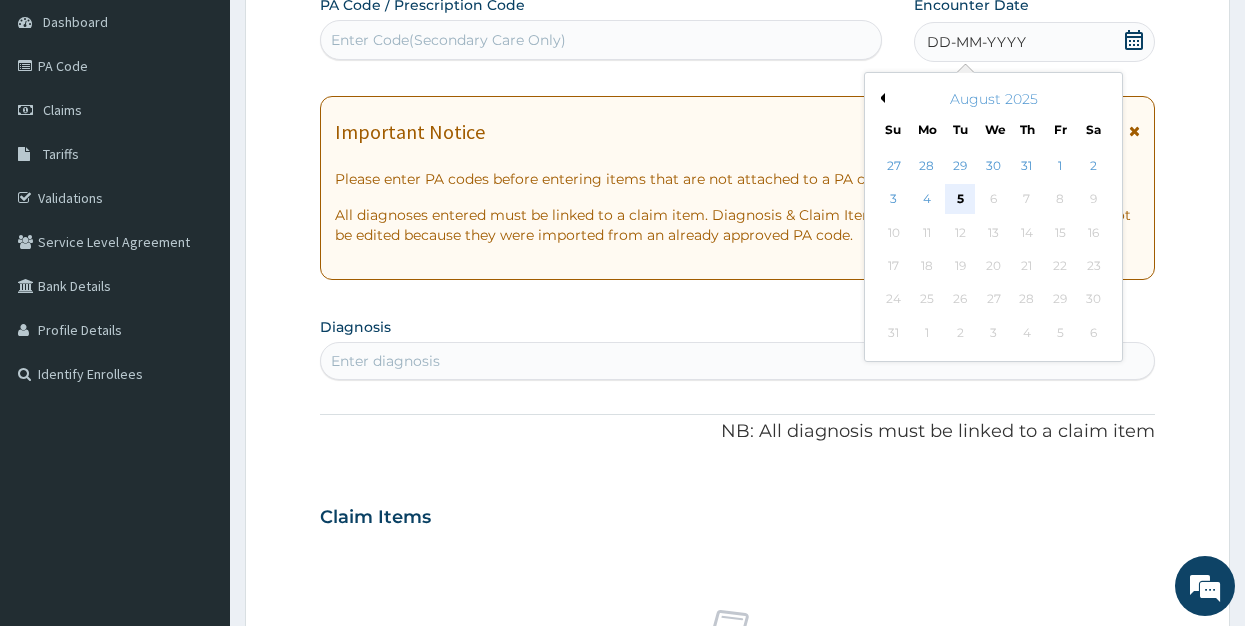 click on "5" at bounding box center (960, 200) 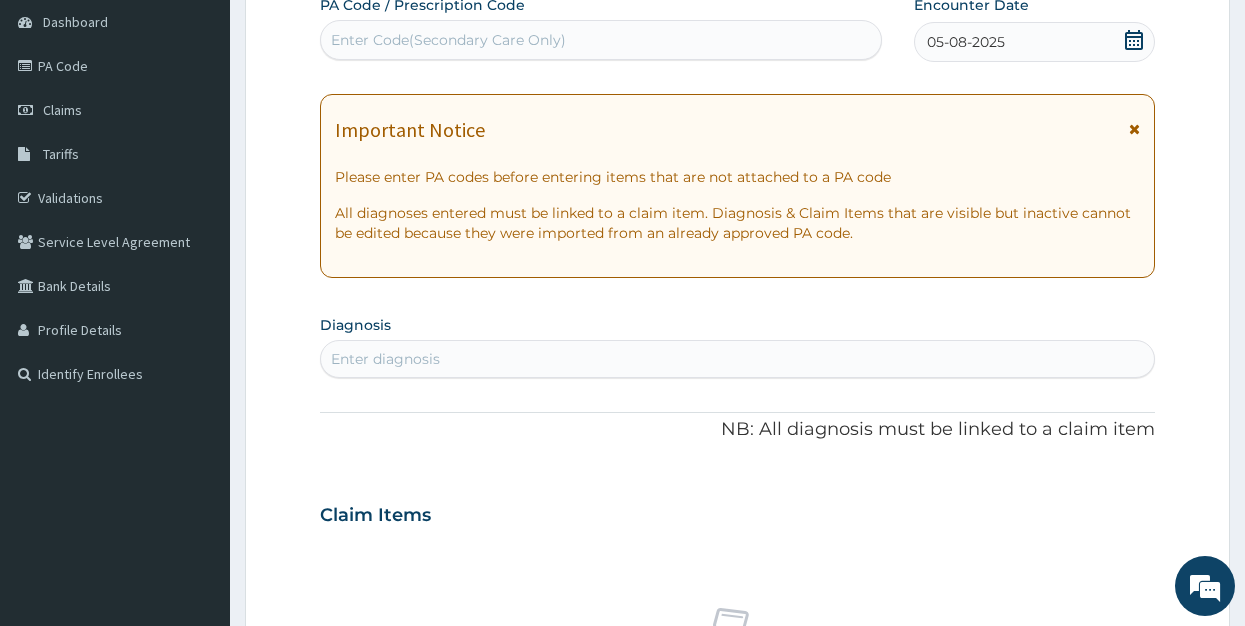 click on "Enter diagnosis" at bounding box center [385, 359] 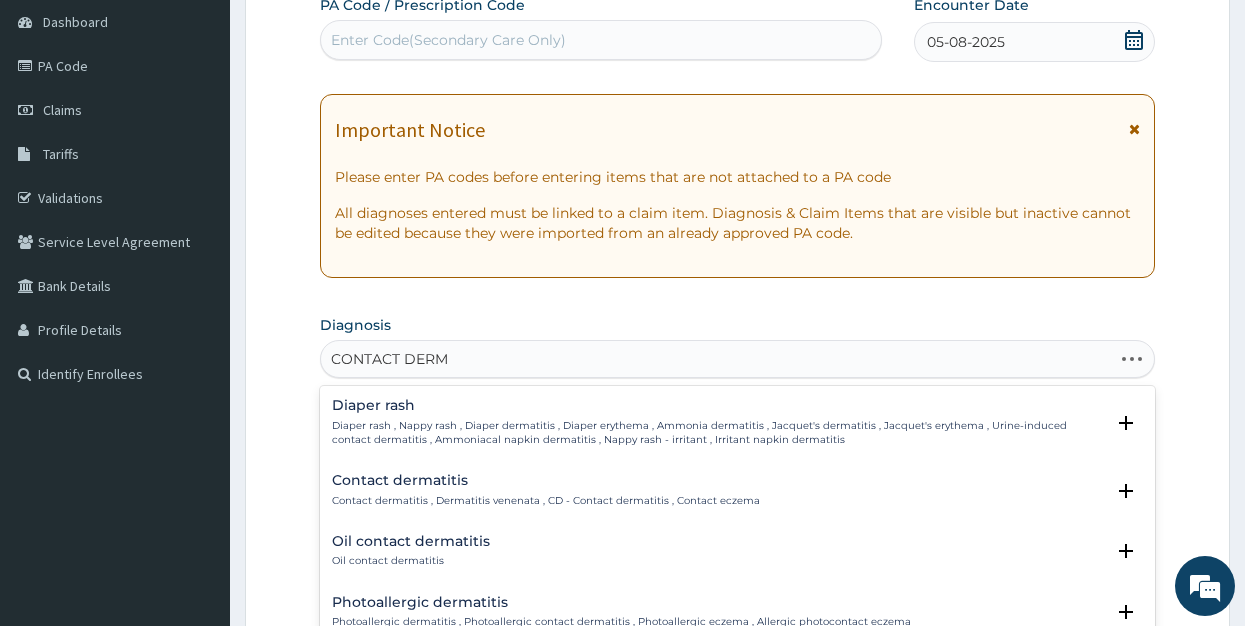 type on "CONTACT DERMA" 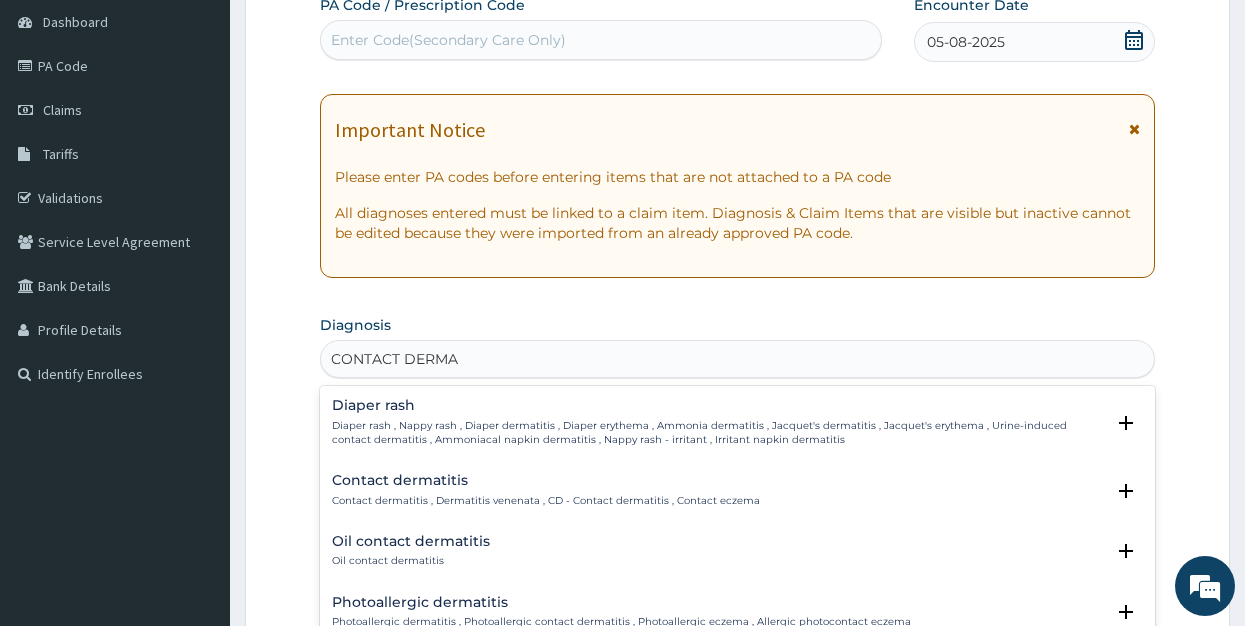 click on "Contact dermatitis" at bounding box center (546, 480) 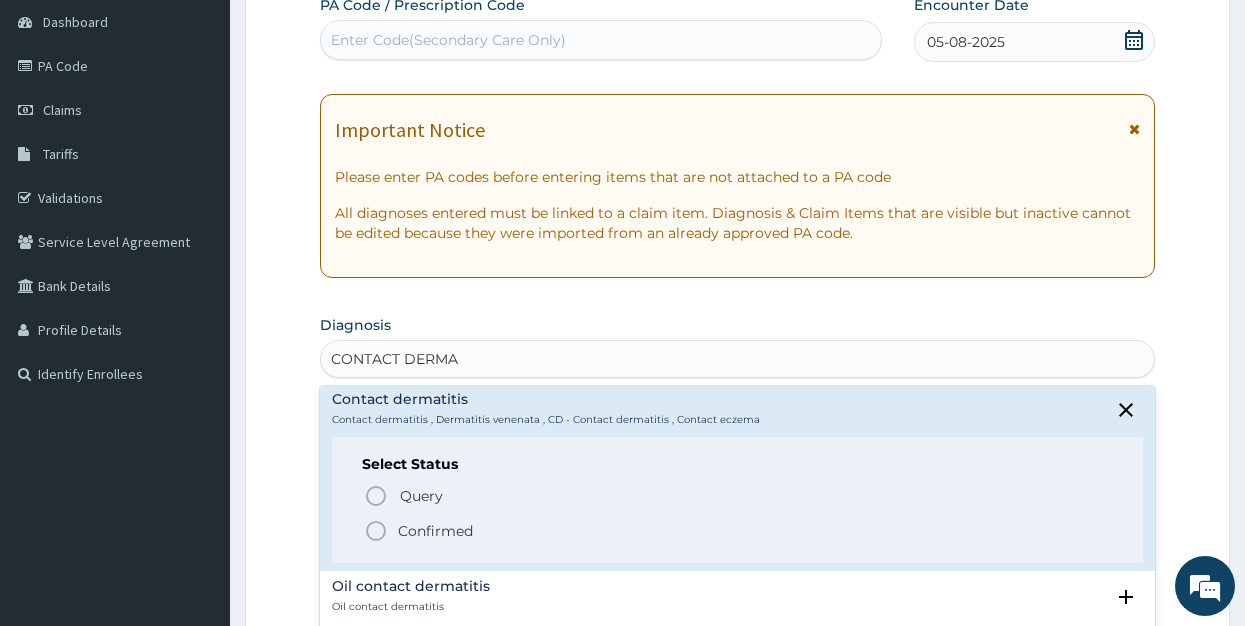 scroll, scrollTop: 108, scrollLeft: 0, axis: vertical 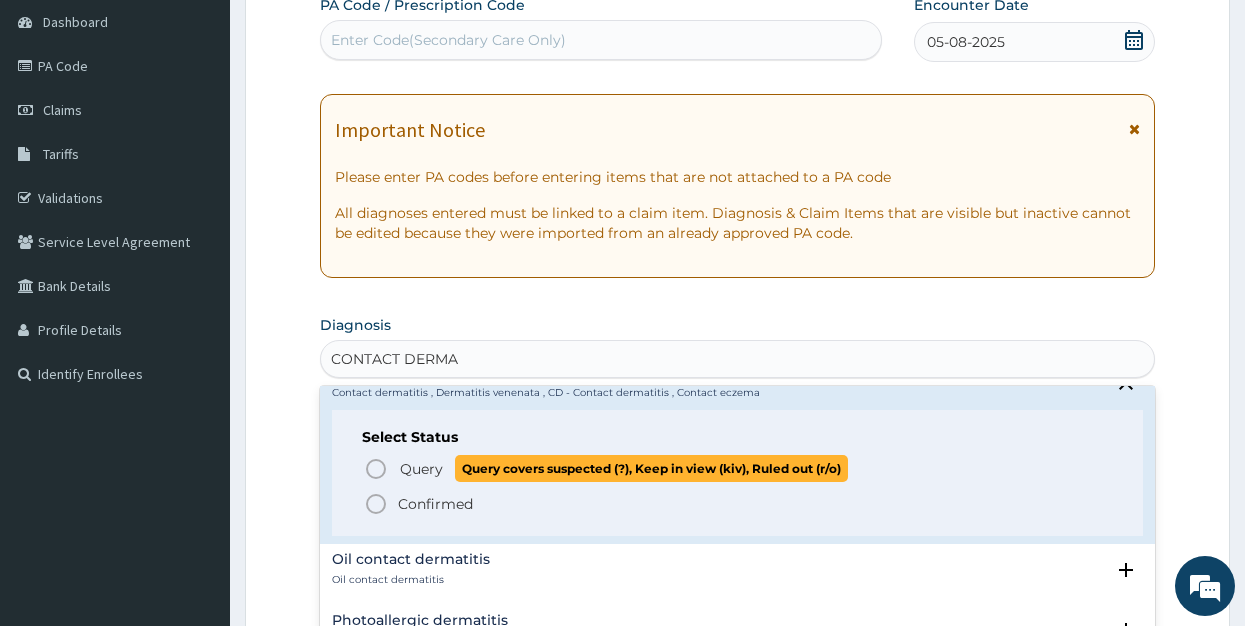 click 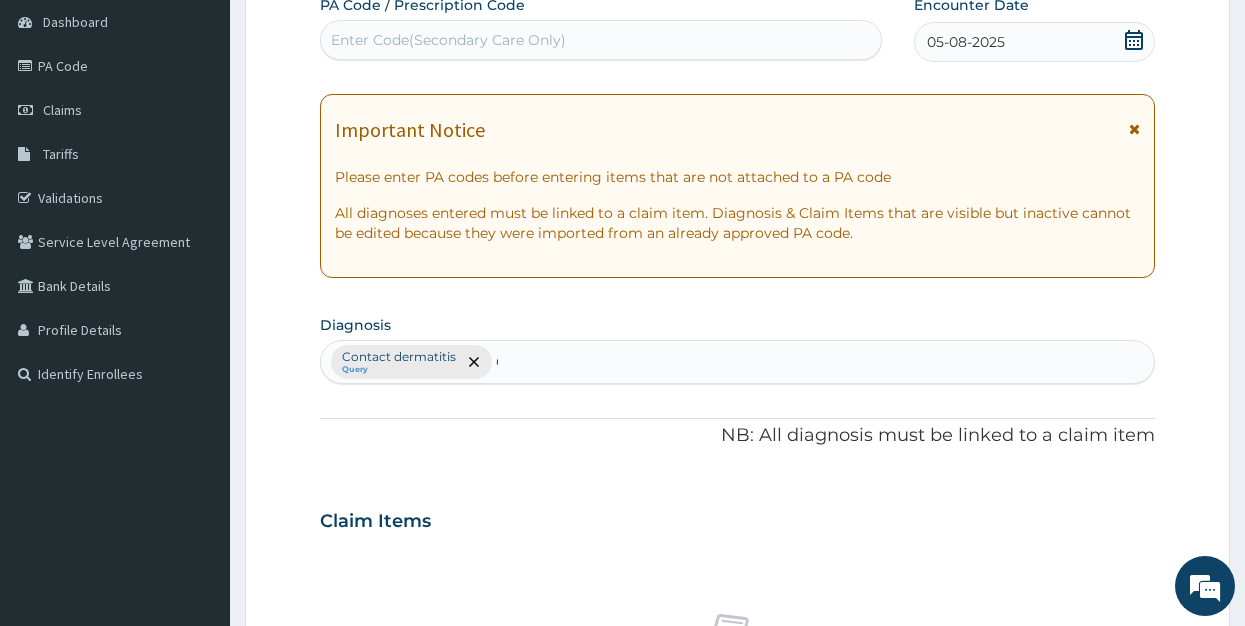type 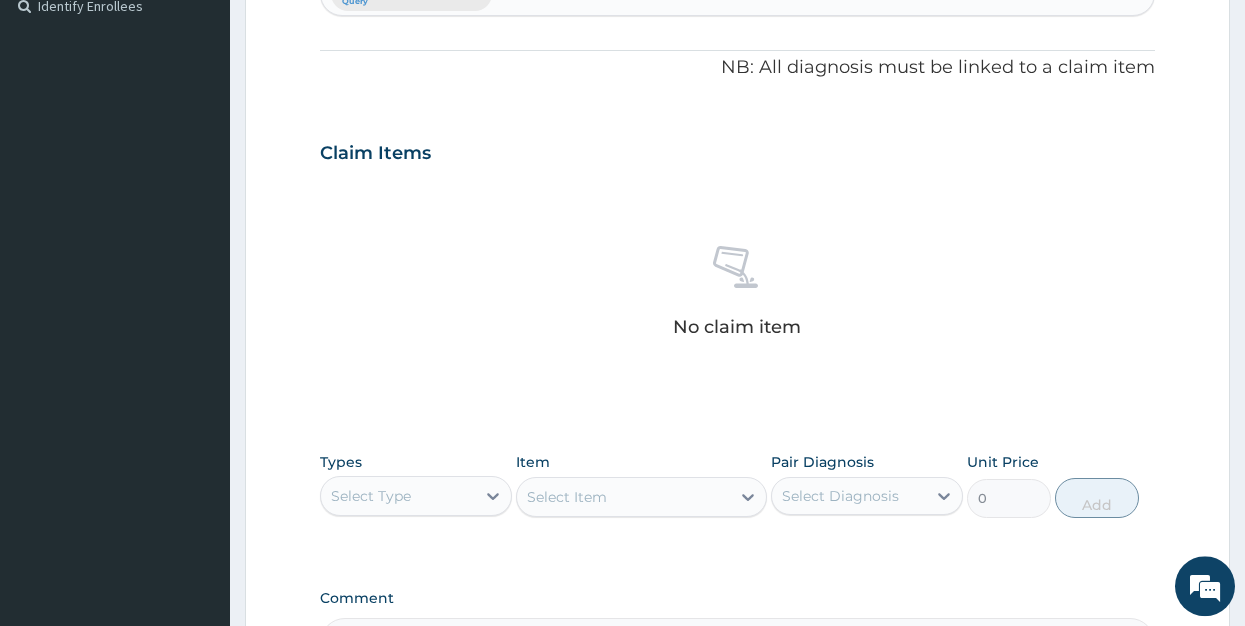 scroll, scrollTop: 604, scrollLeft: 0, axis: vertical 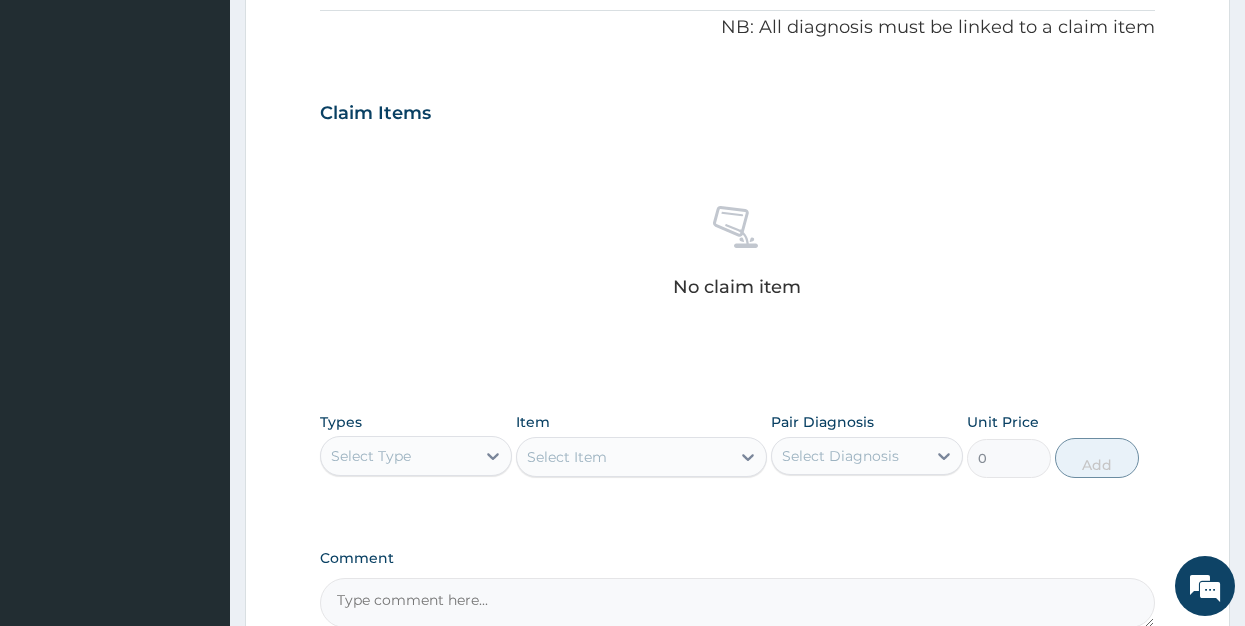 click on "Select Type" at bounding box center (398, 456) 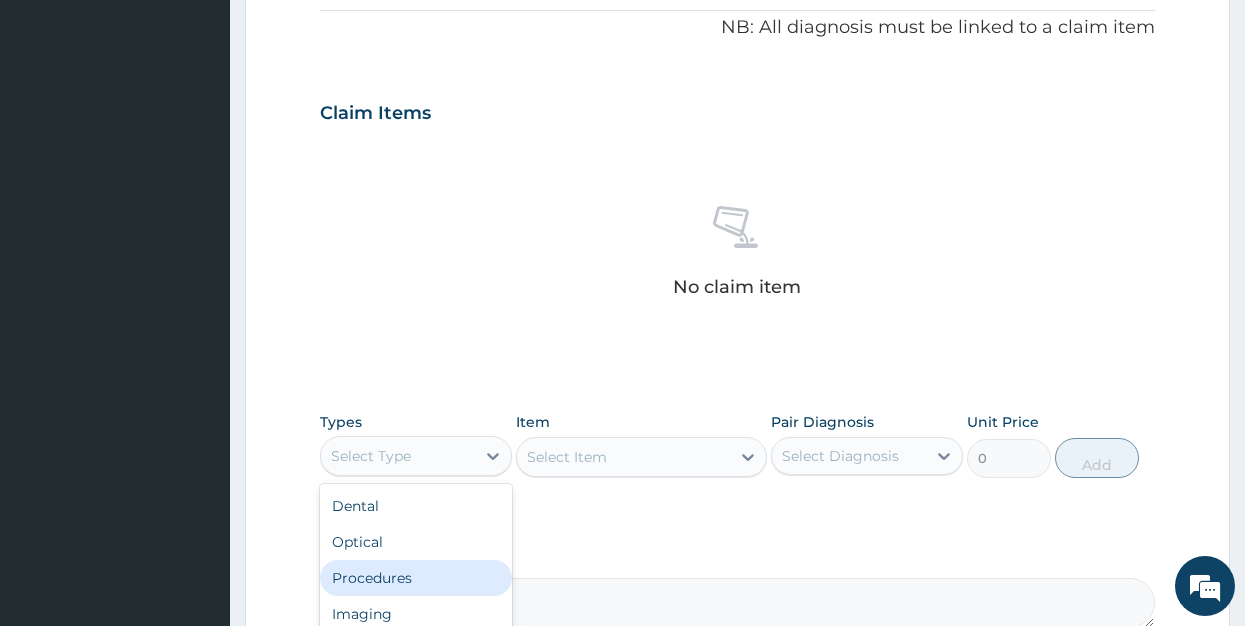 click on "Procedures" at bounding box center [416, 578] 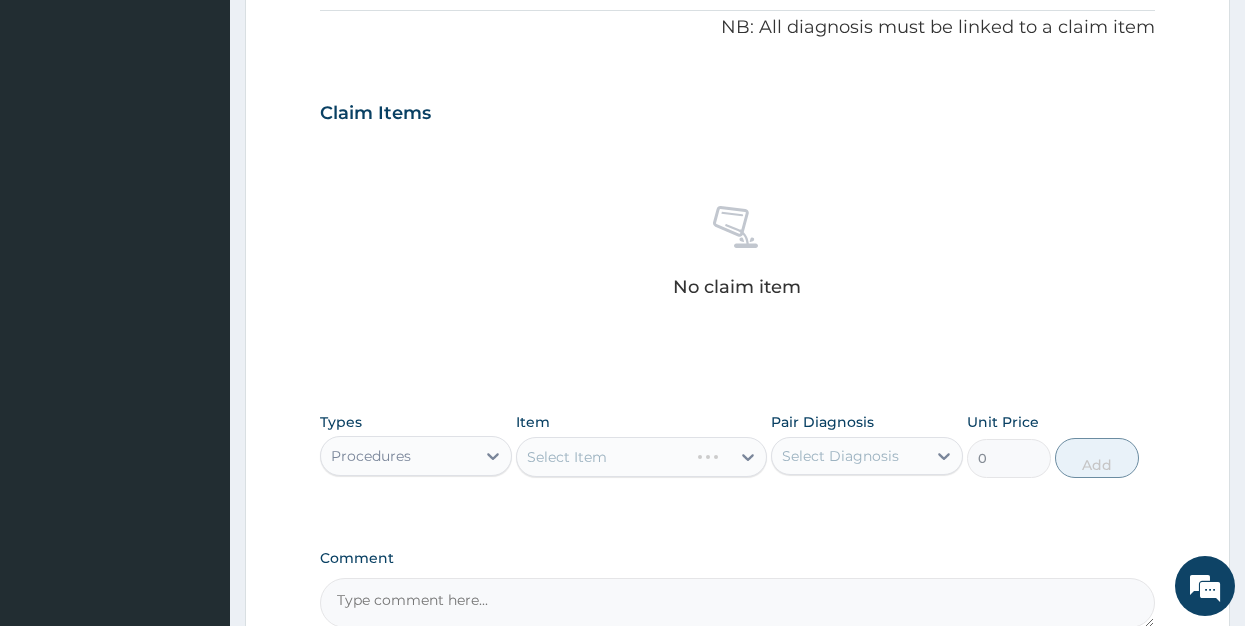click on "Select Item" at bounding box center [641, 457] 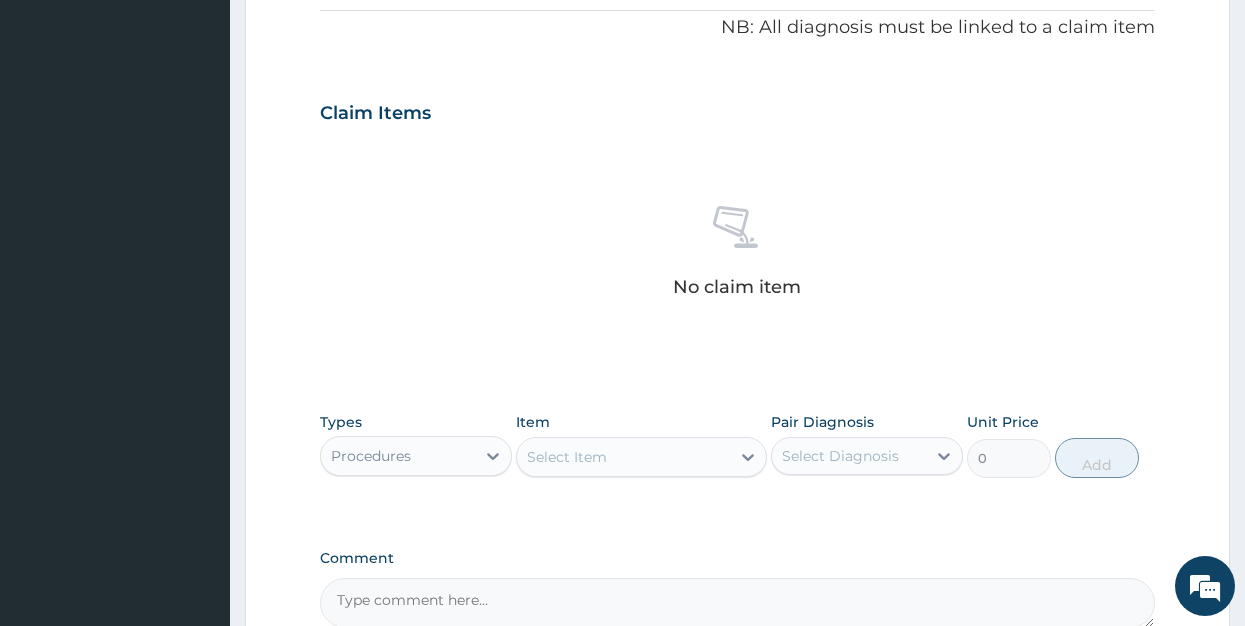 click on "Select Item" at bounding box center (641, 457) 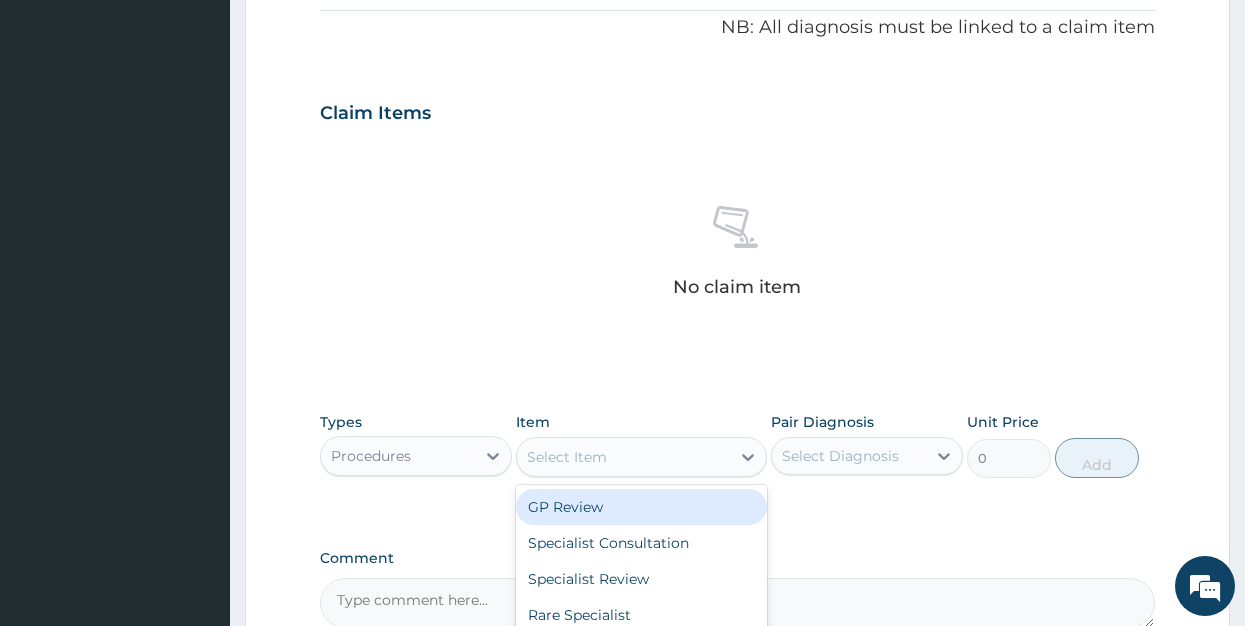 click on "Select Item" at bounding box center [623, 457] 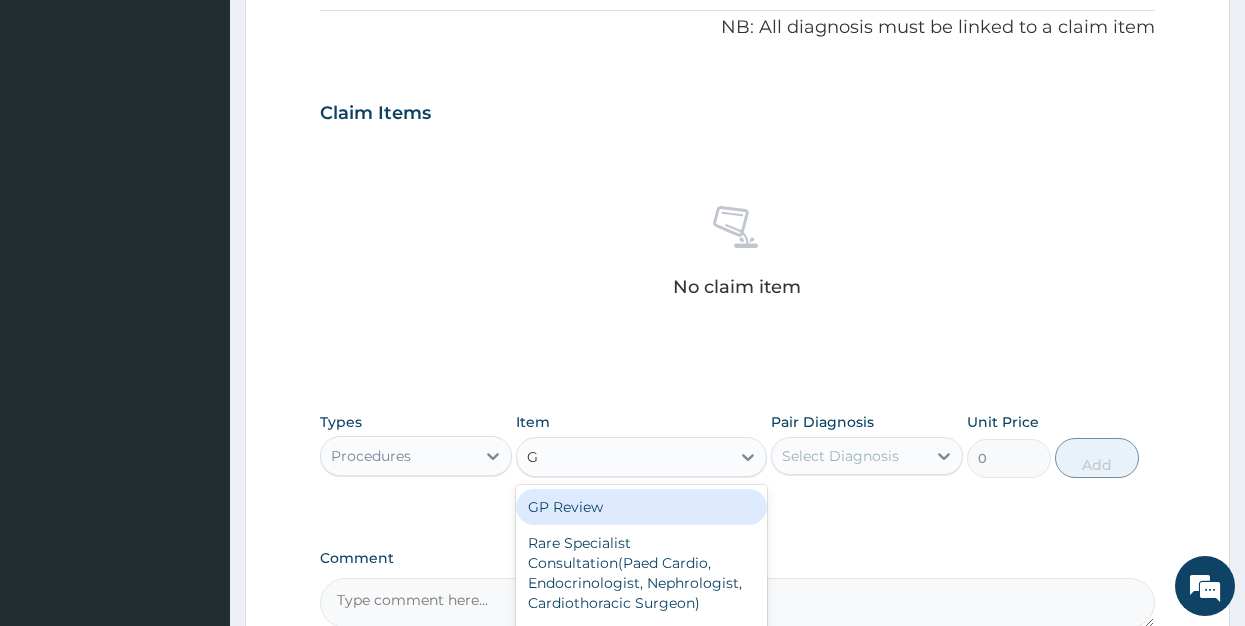 type on "GP" 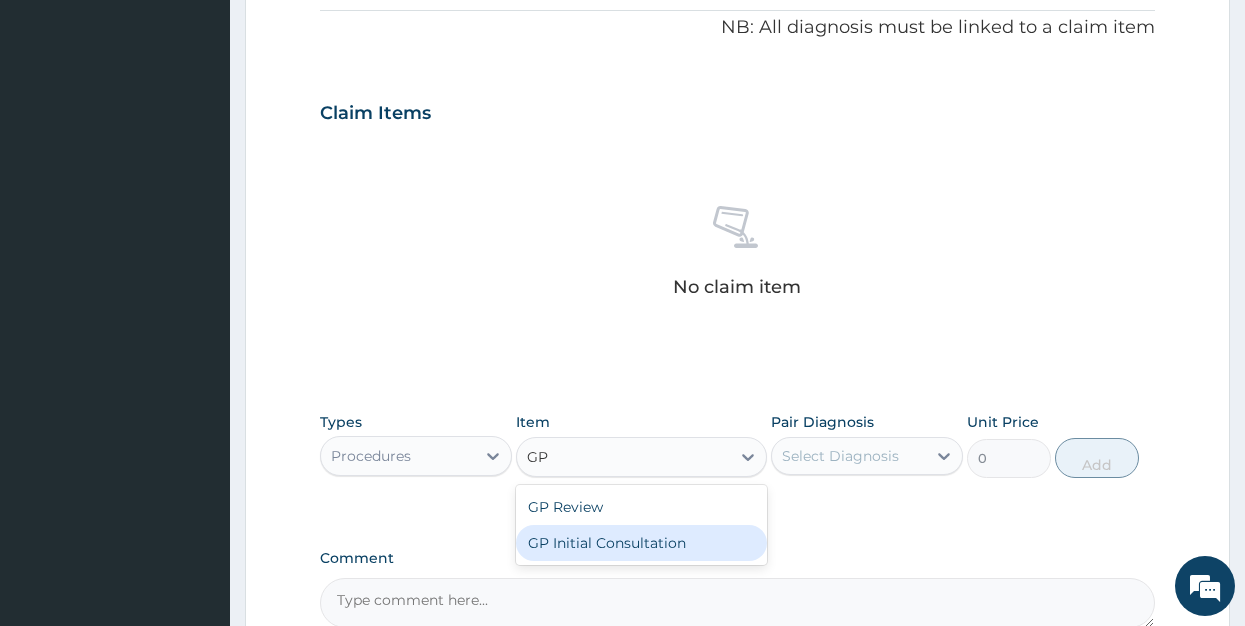 click on "GP Initial Consultation" at bounding box center (641, 543) 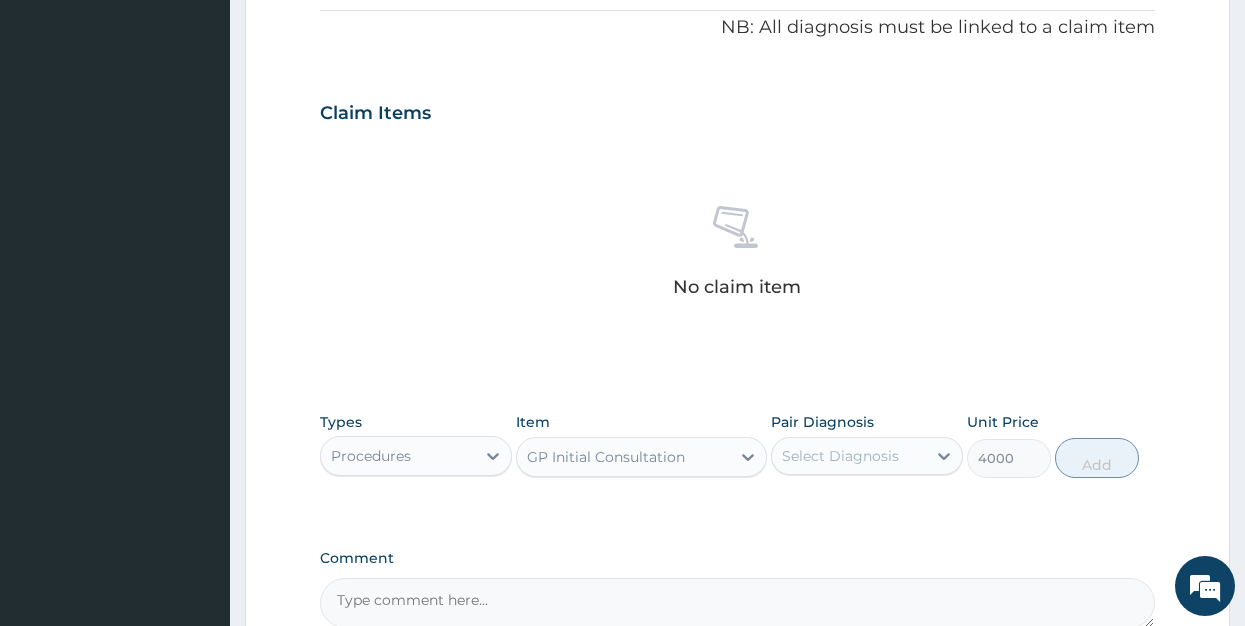 click on "Select Diagnosis" at bounding box center [840, 456] 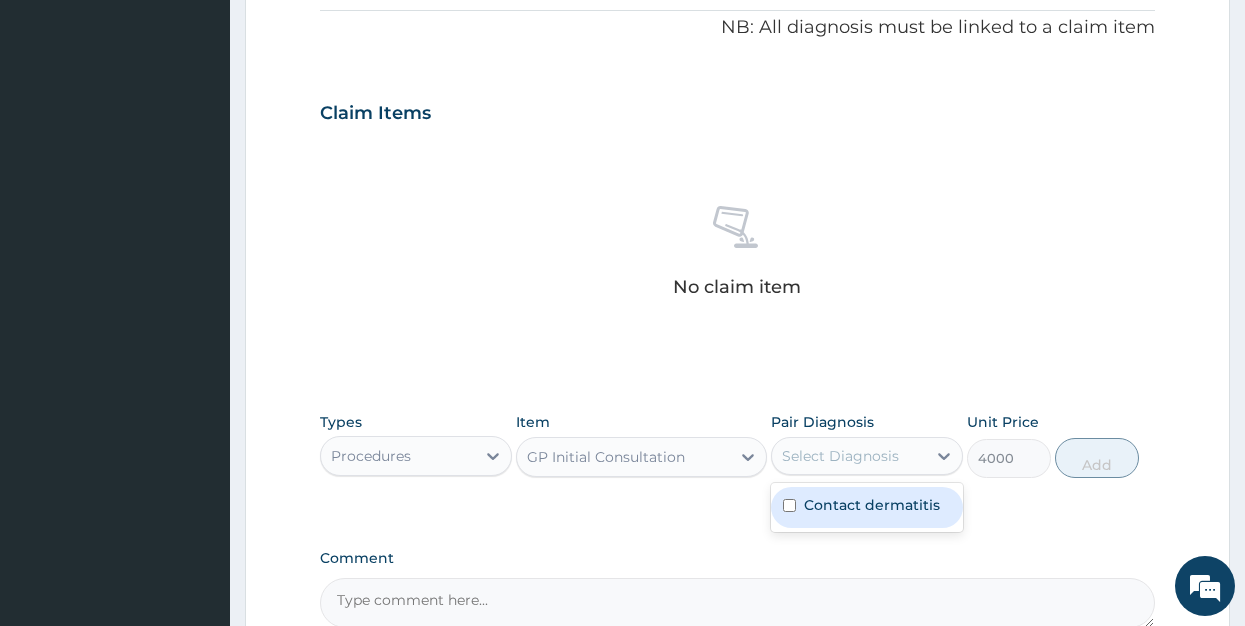 click on "Contact dermatitis" at bounding box center (872, 505) 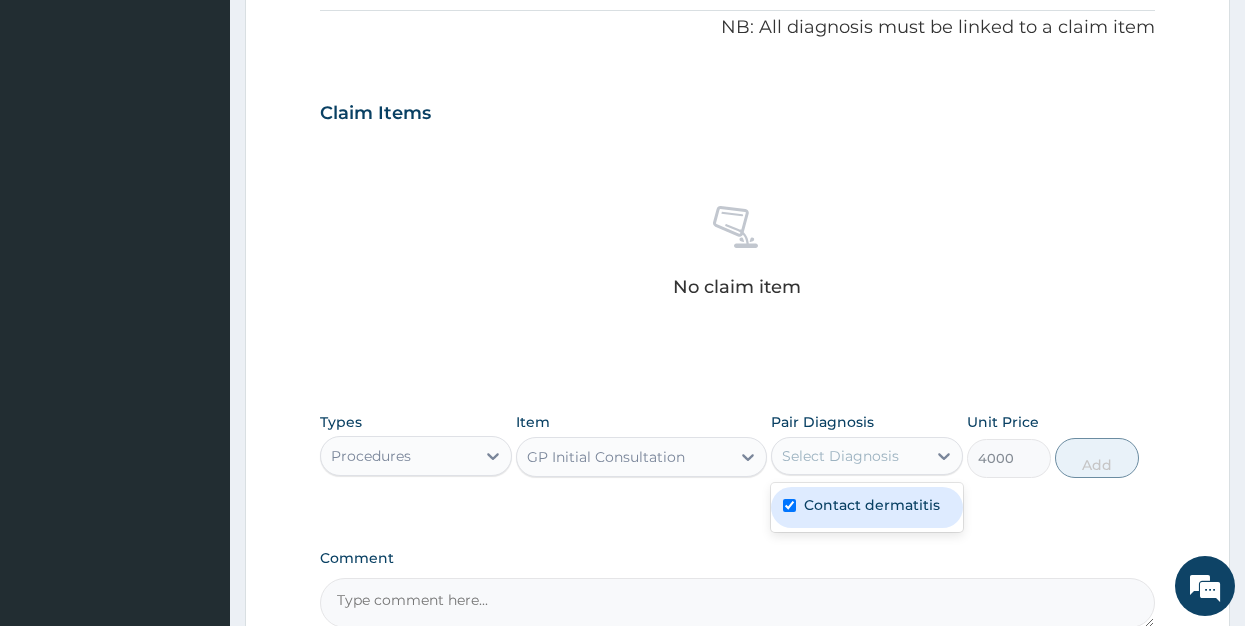 checkbox on "true" 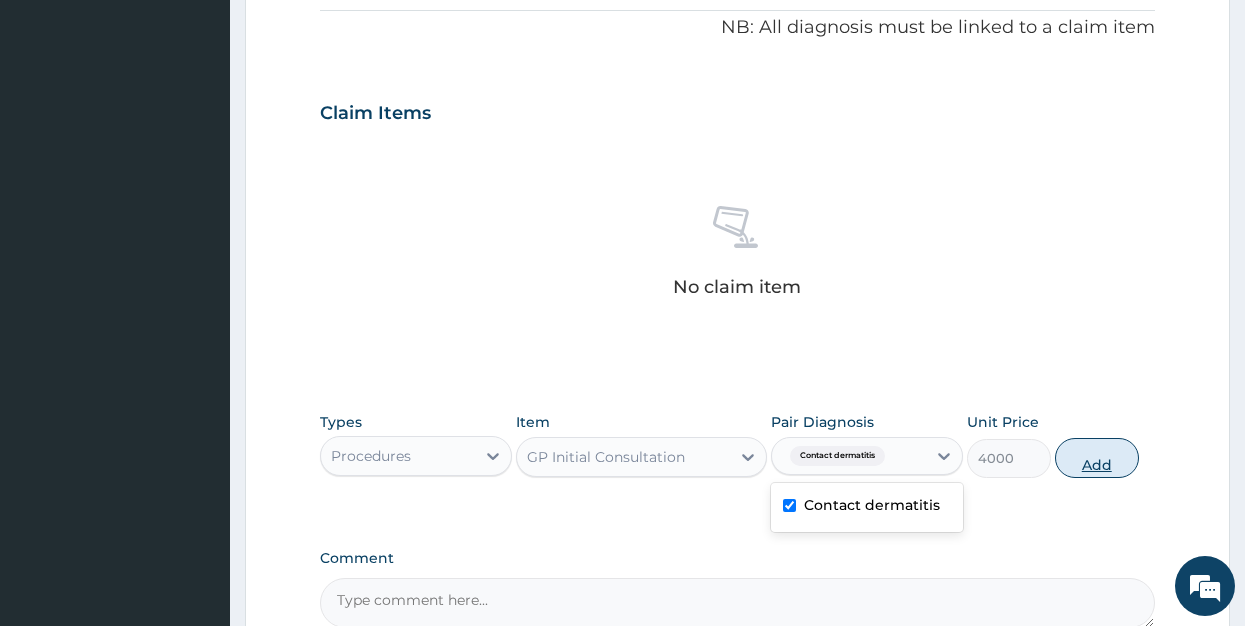 click on "Add" at bounding box center [1097, 458] 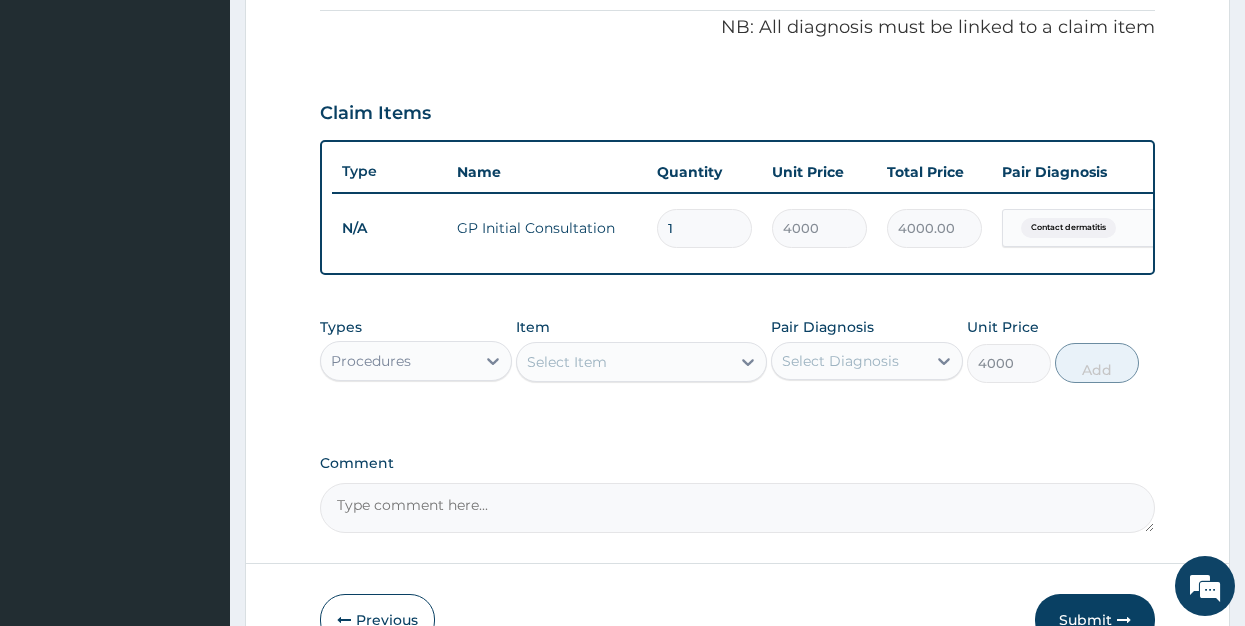 type on "0" 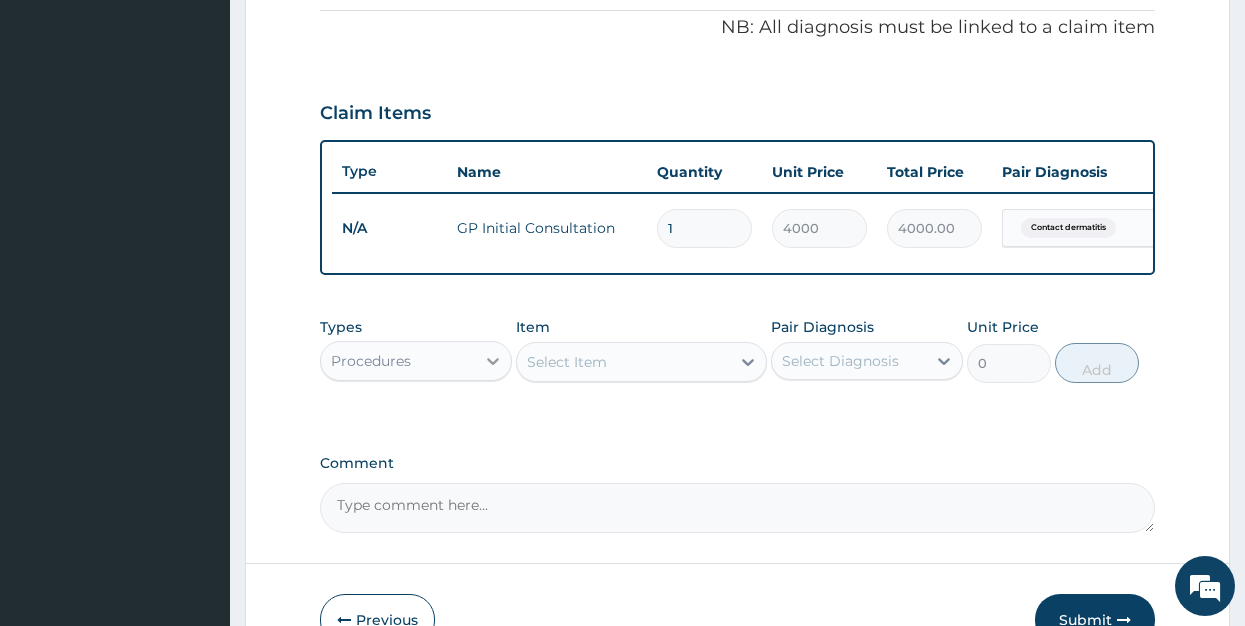 click 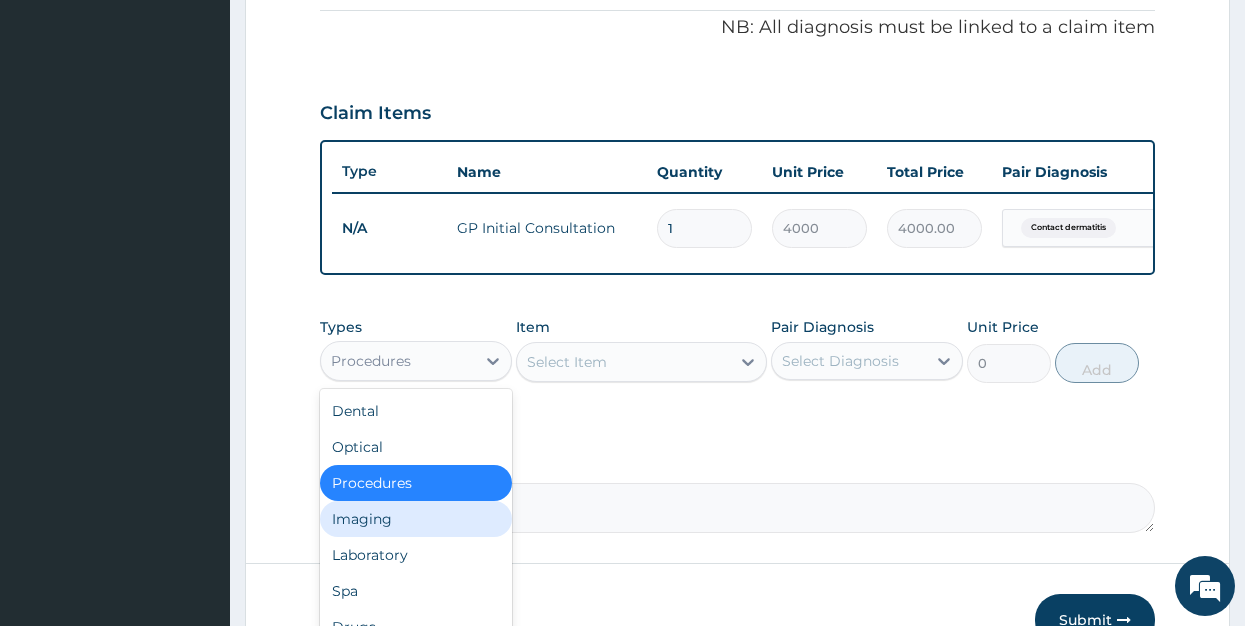 scroll, scrollTop: 68, scrollLeft: 0, axis: vertical 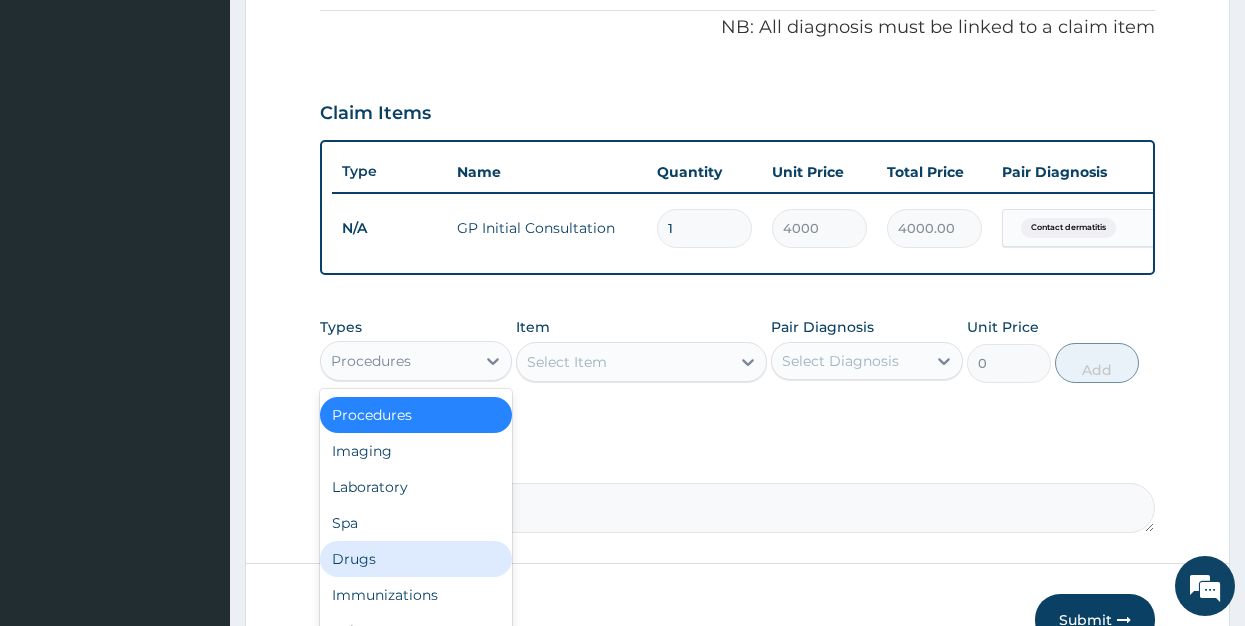 click on "Drugs" at bounding box center (416, 559) 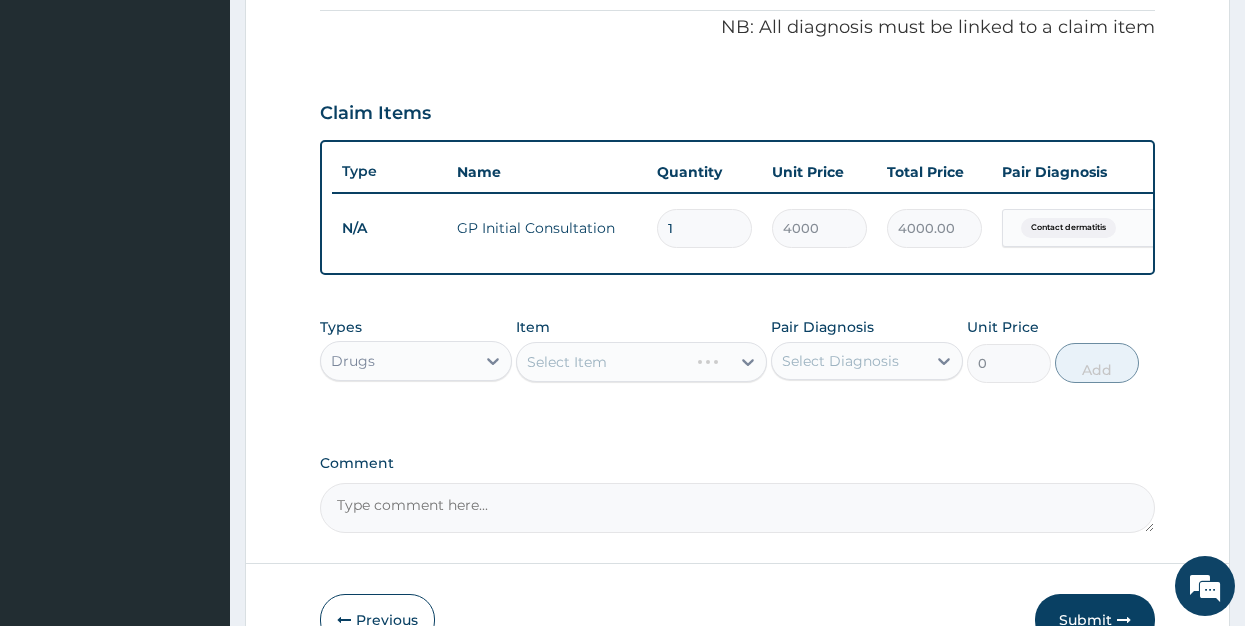 click on "Select Item" at bounding box center [641, 362] 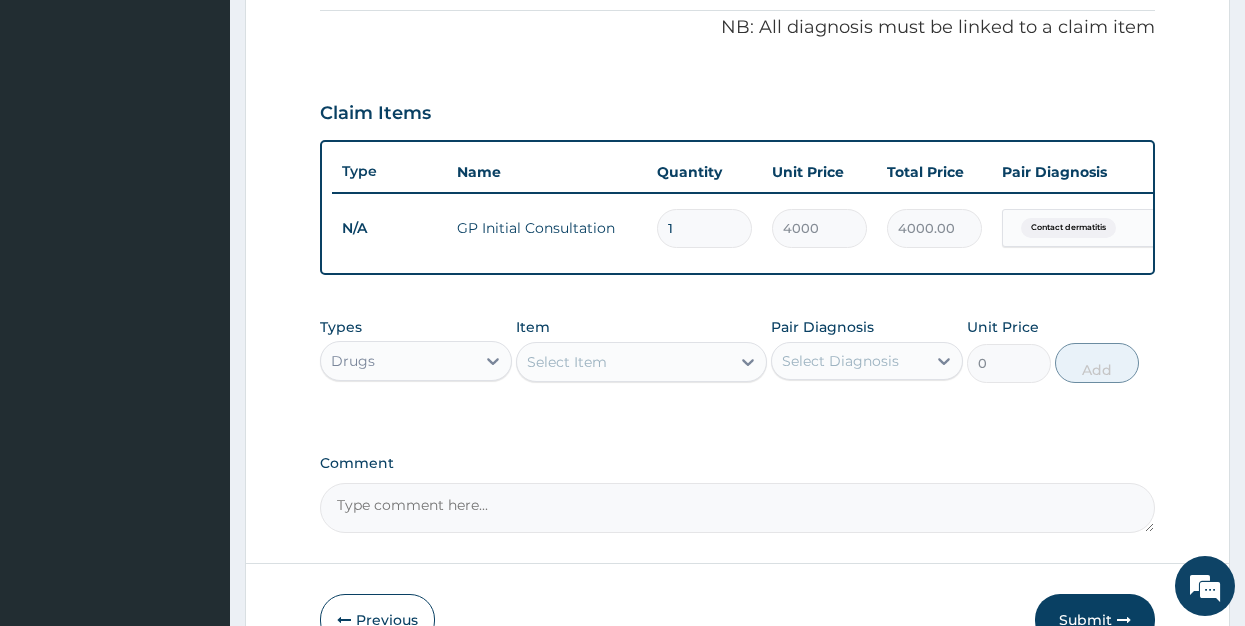 click on "Select Item" at bounding box center [641, 362] 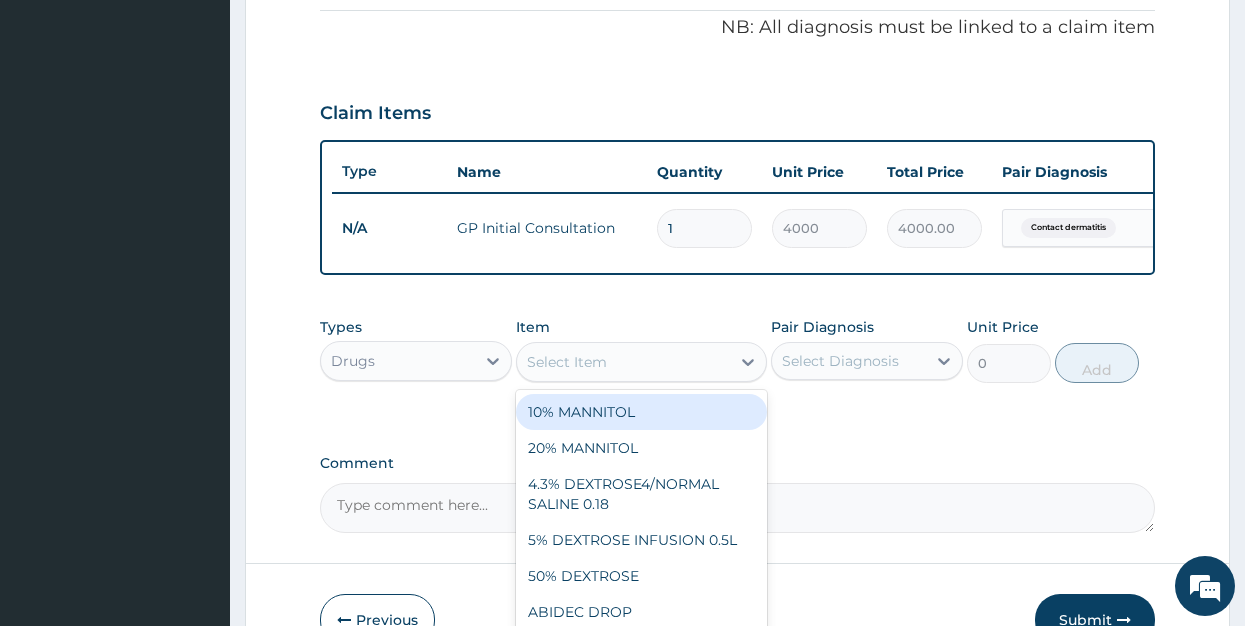 click on "Select Item" at bounding box center (567, 362) 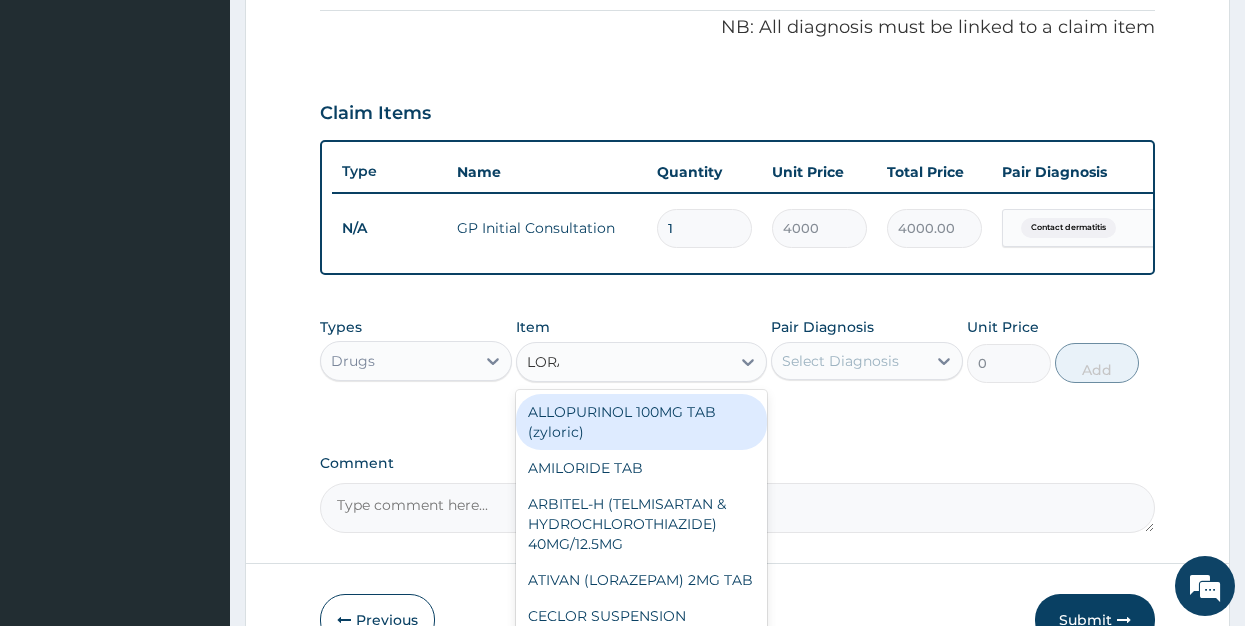 type on "LORAT" 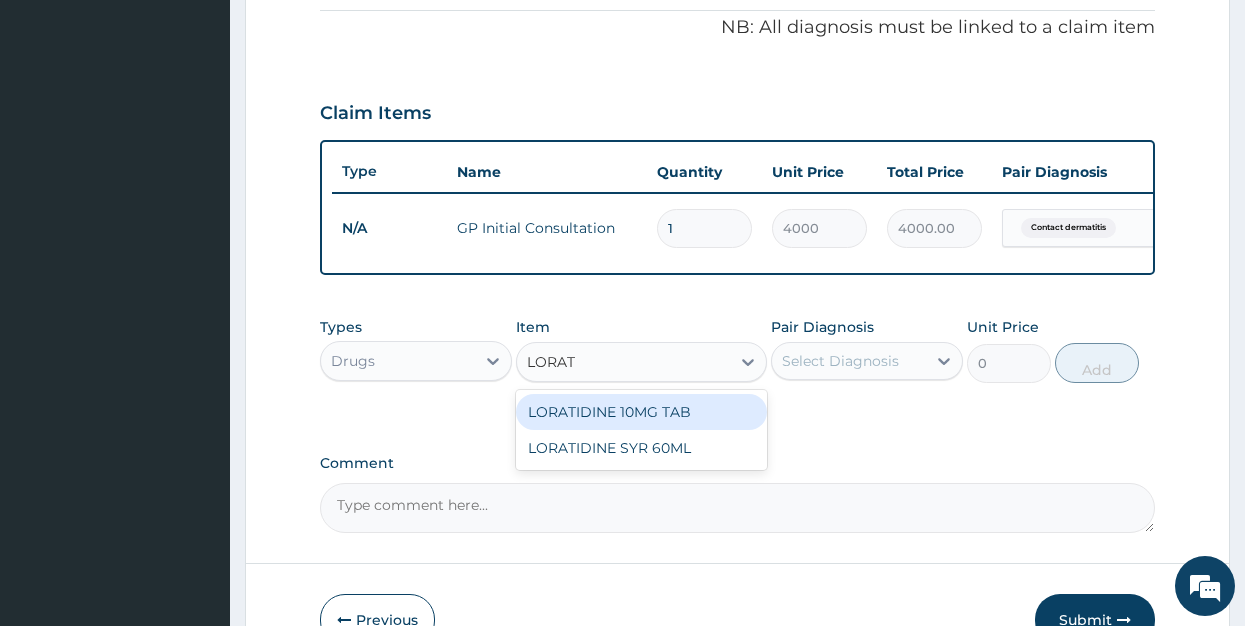 click on "LORATIDINE 10MG TAB" at bounding box center [641, 412] 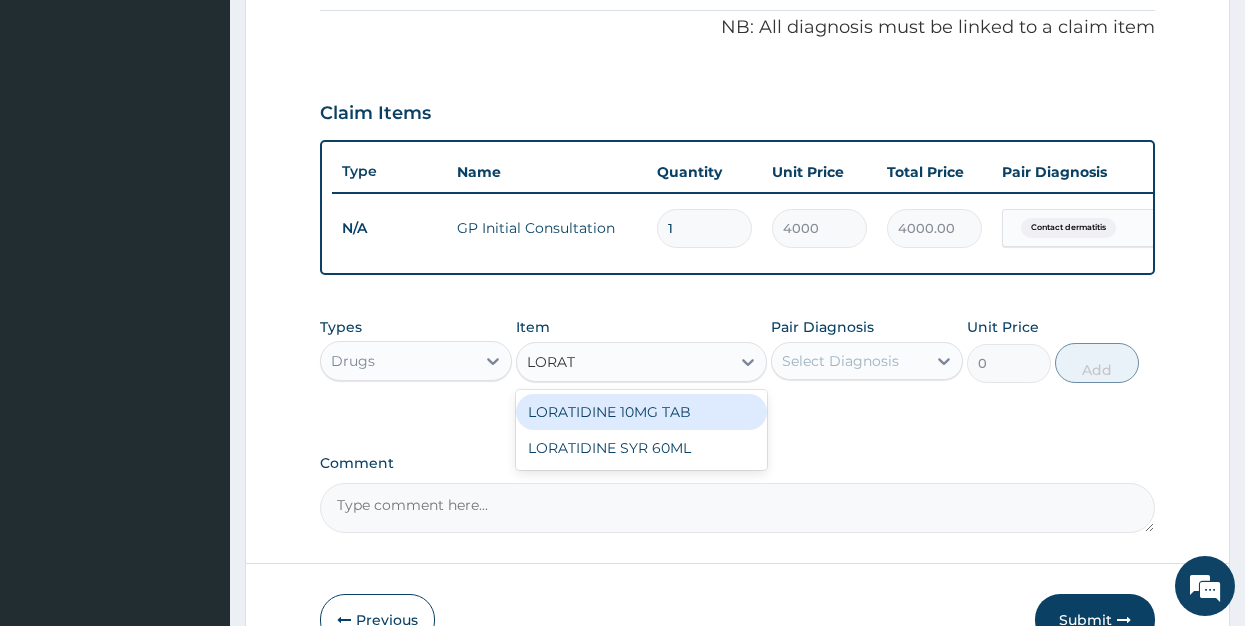type 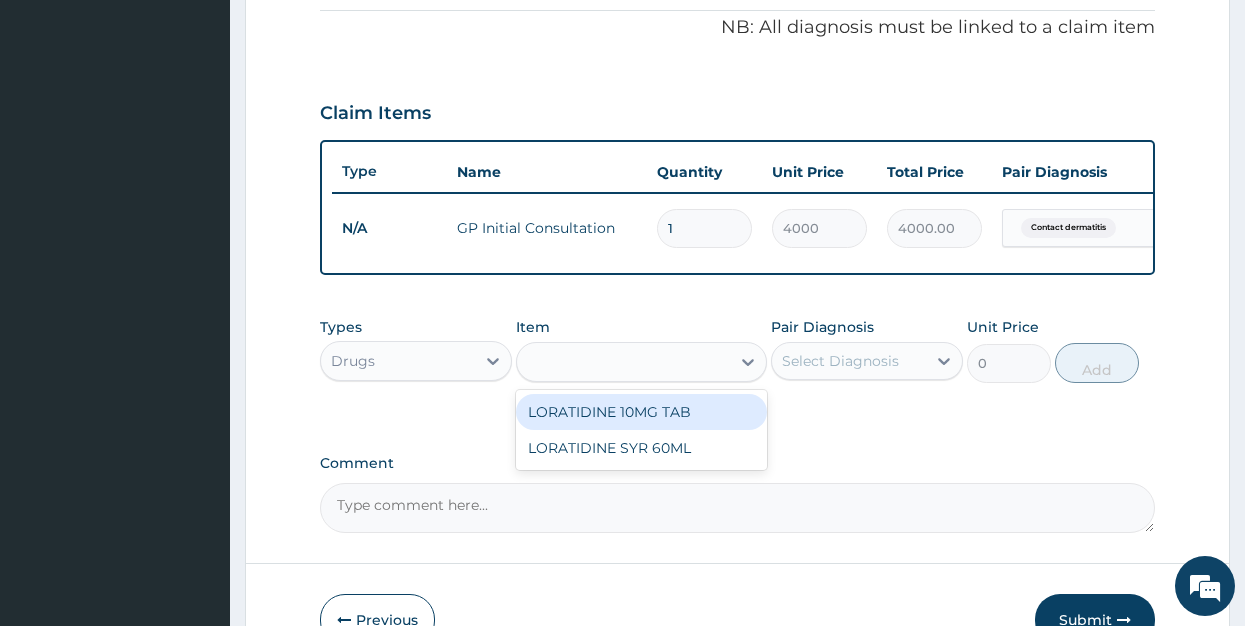 type on "60" 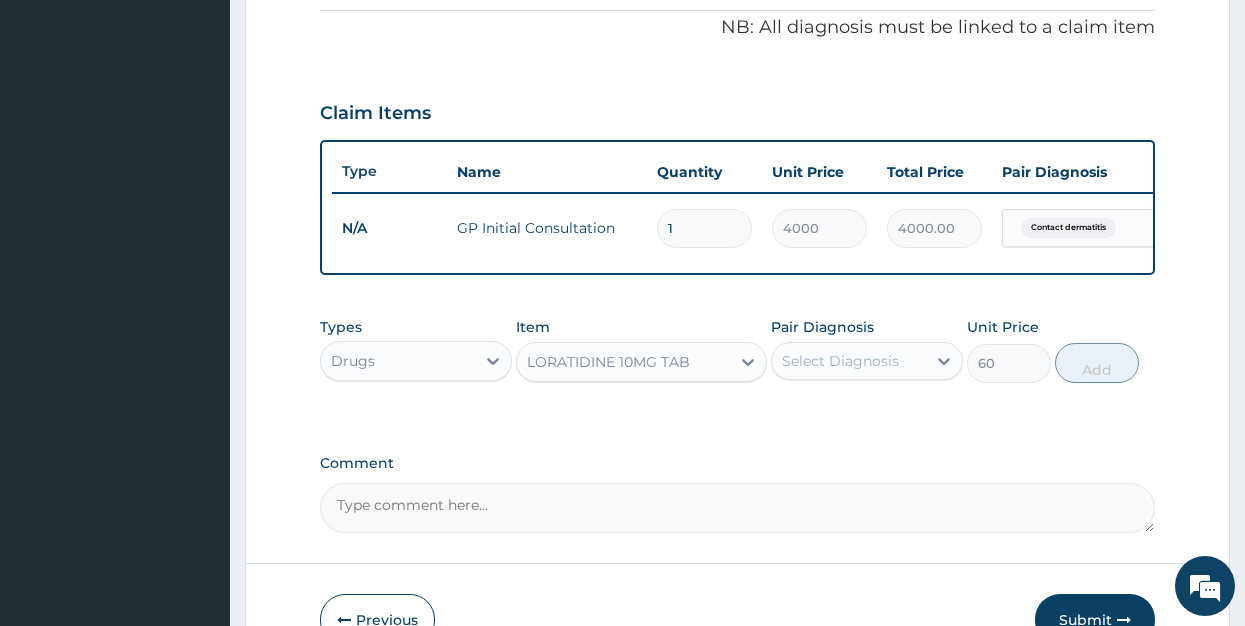 click on "Select Diagnosis" at bounding box center (840, 361) 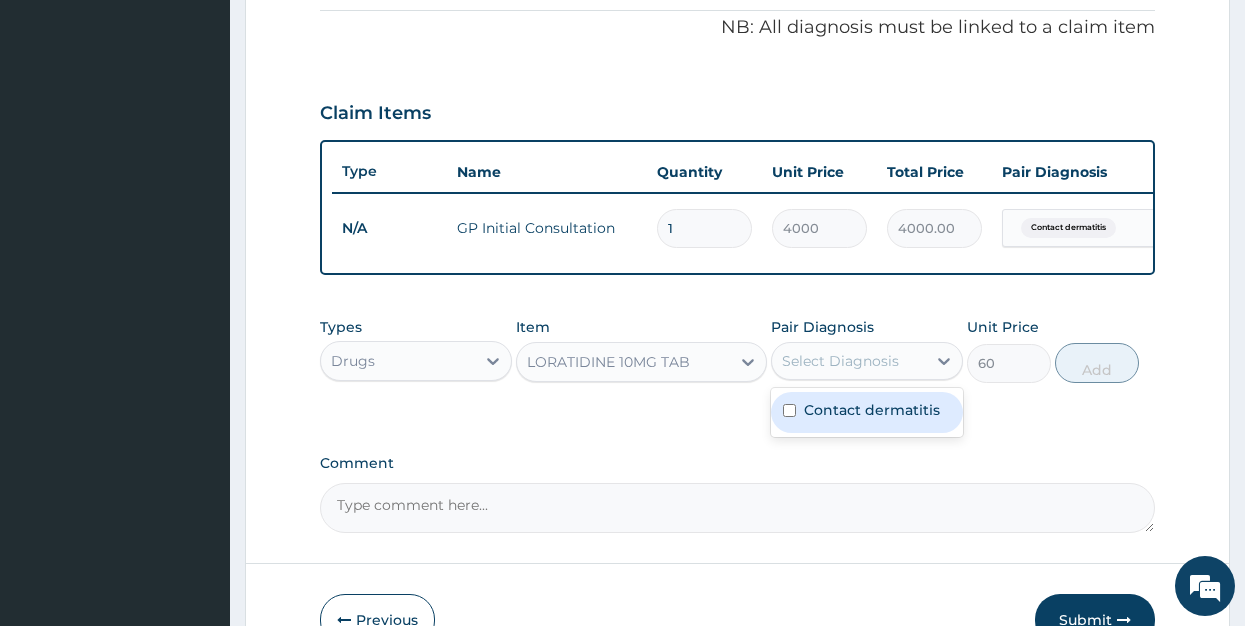 click on "Contact dermatitis" at bounding box center [872, 410] 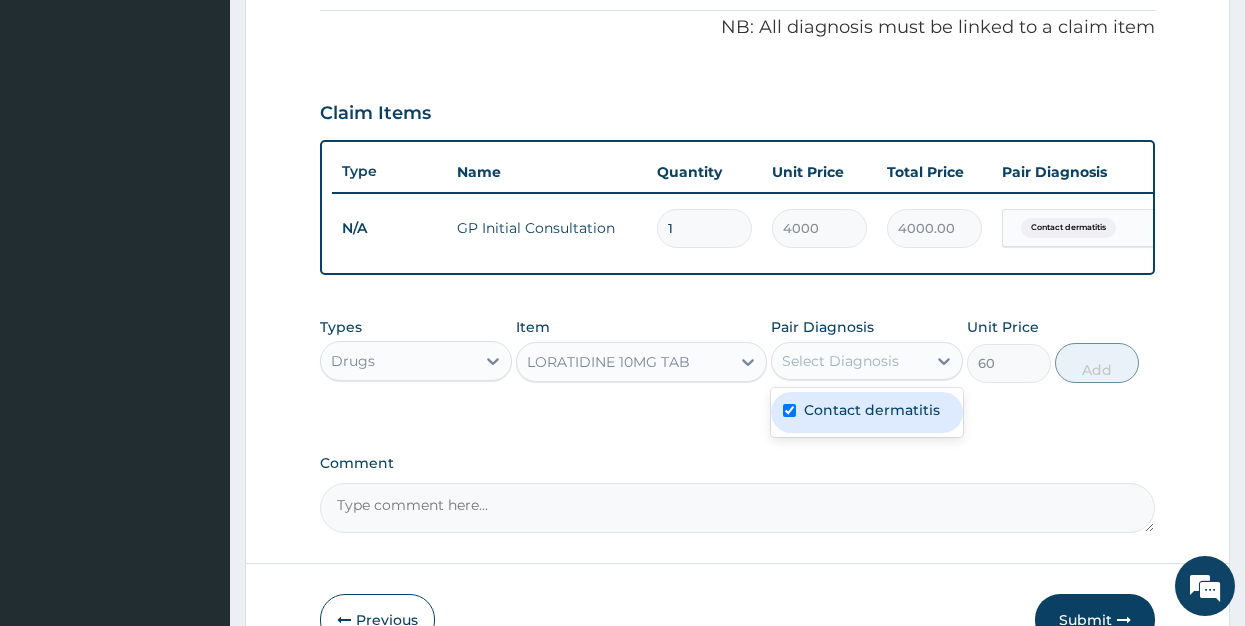 checkbox on "true" 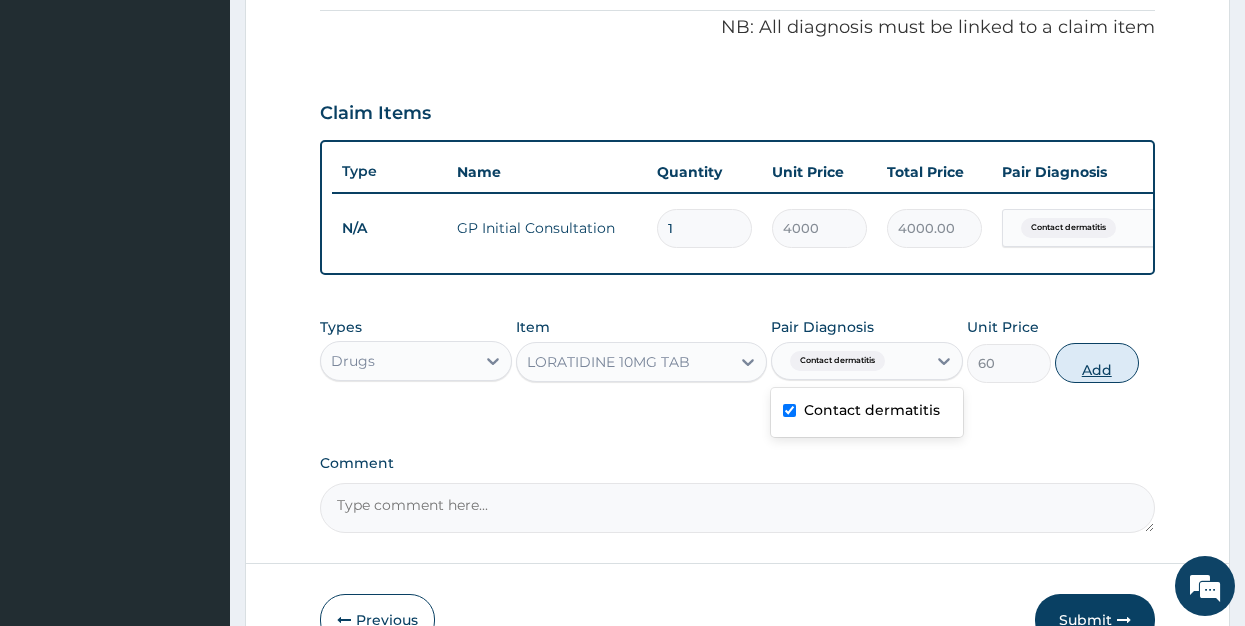click on "Add" at bounding box center [1097, 363] 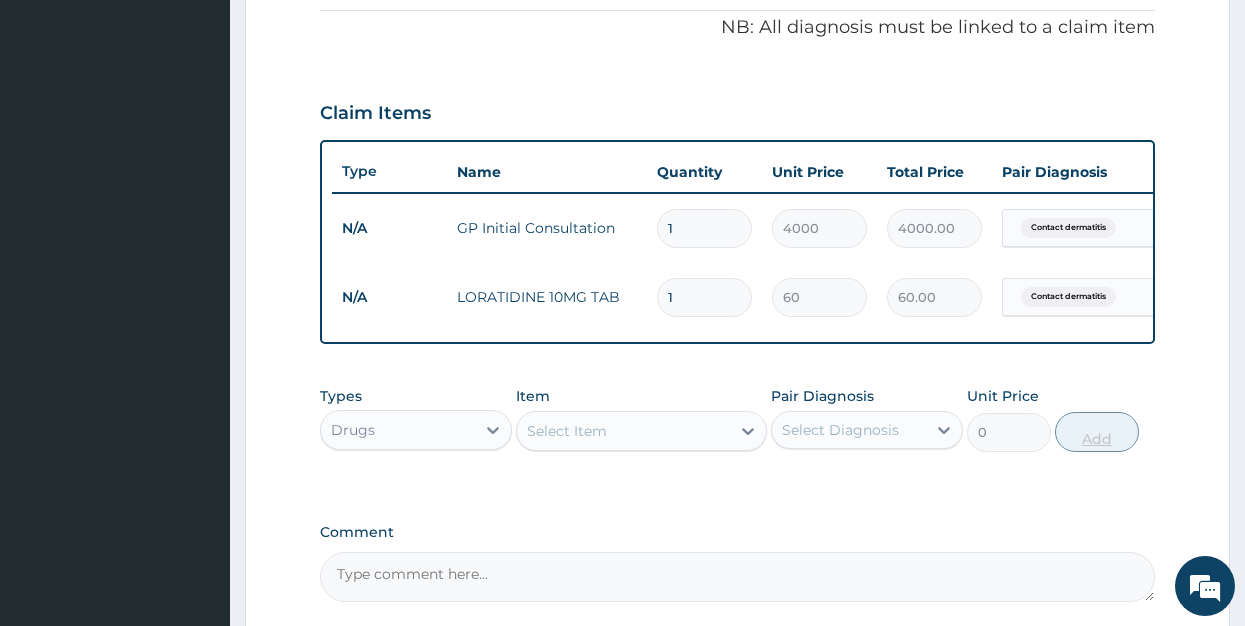 type 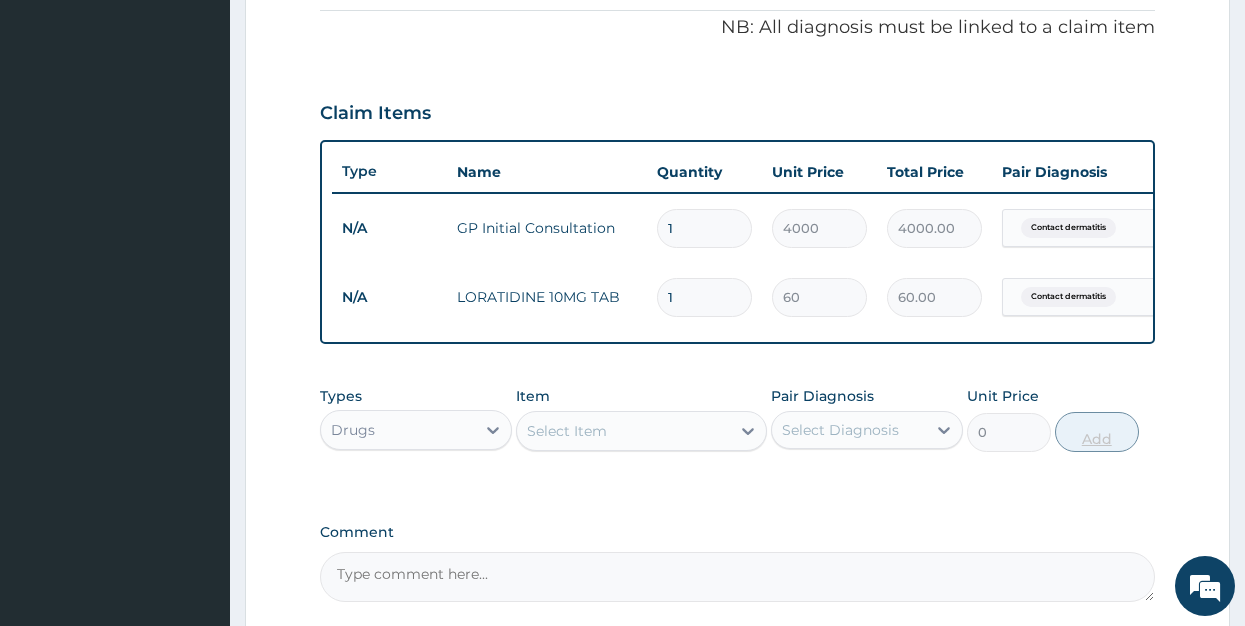type on "0.00" 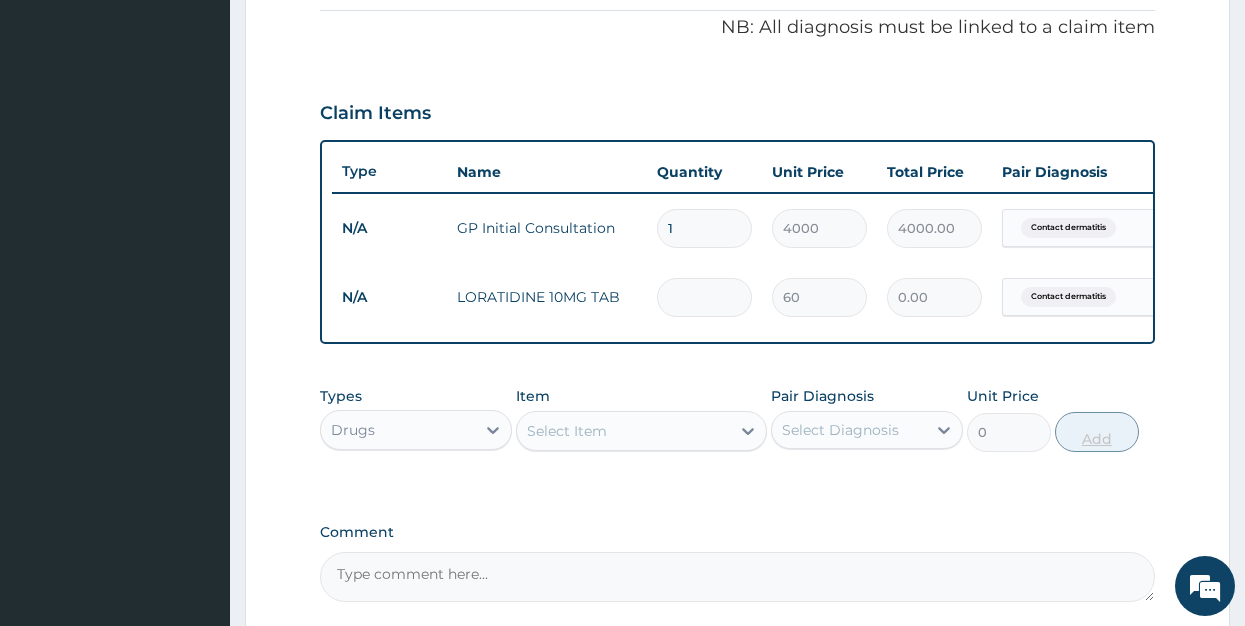 type on "5" 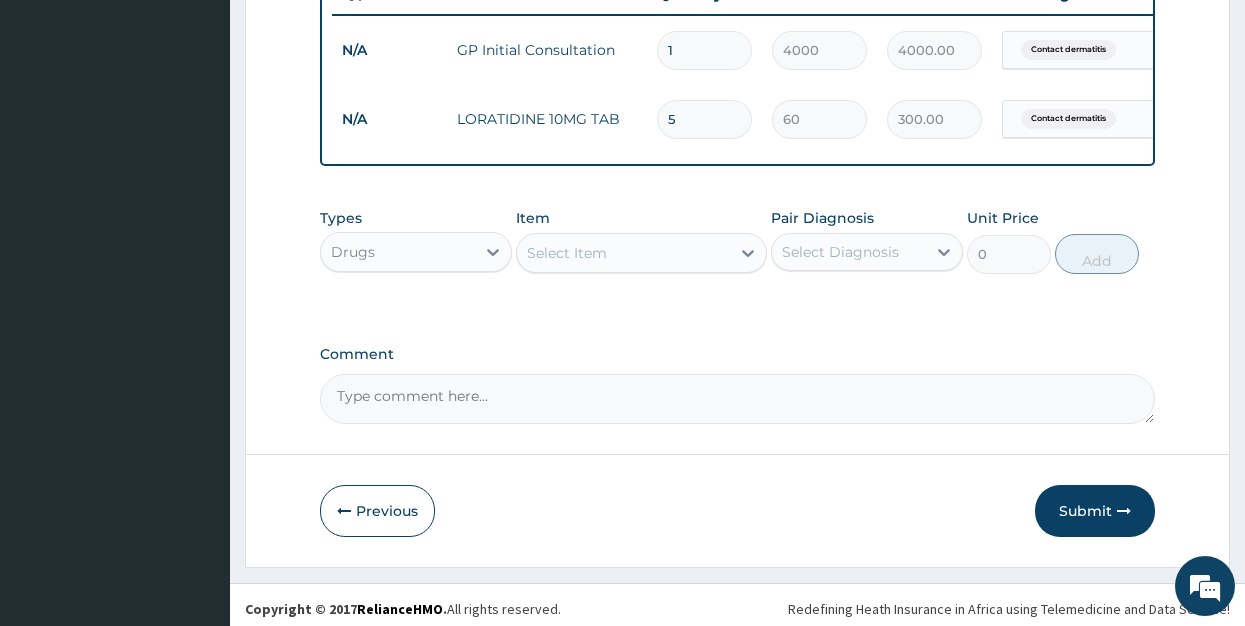 scroll, scrollTop: 790, scrollLeft: 0, axis: vertical 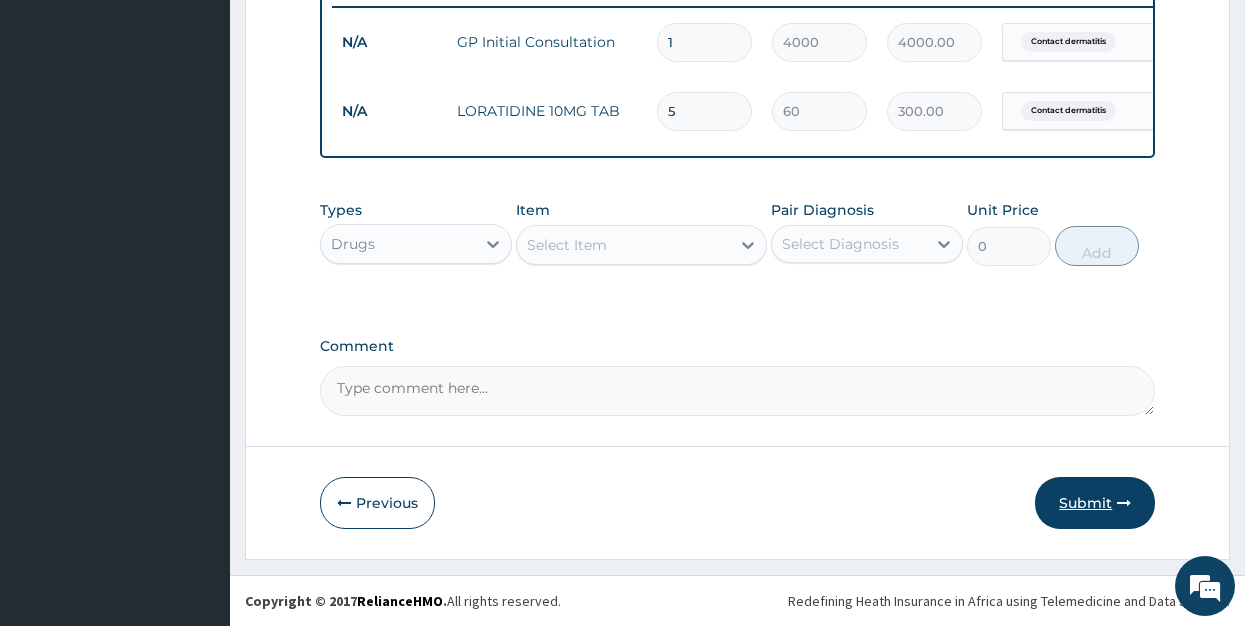 type on "5" 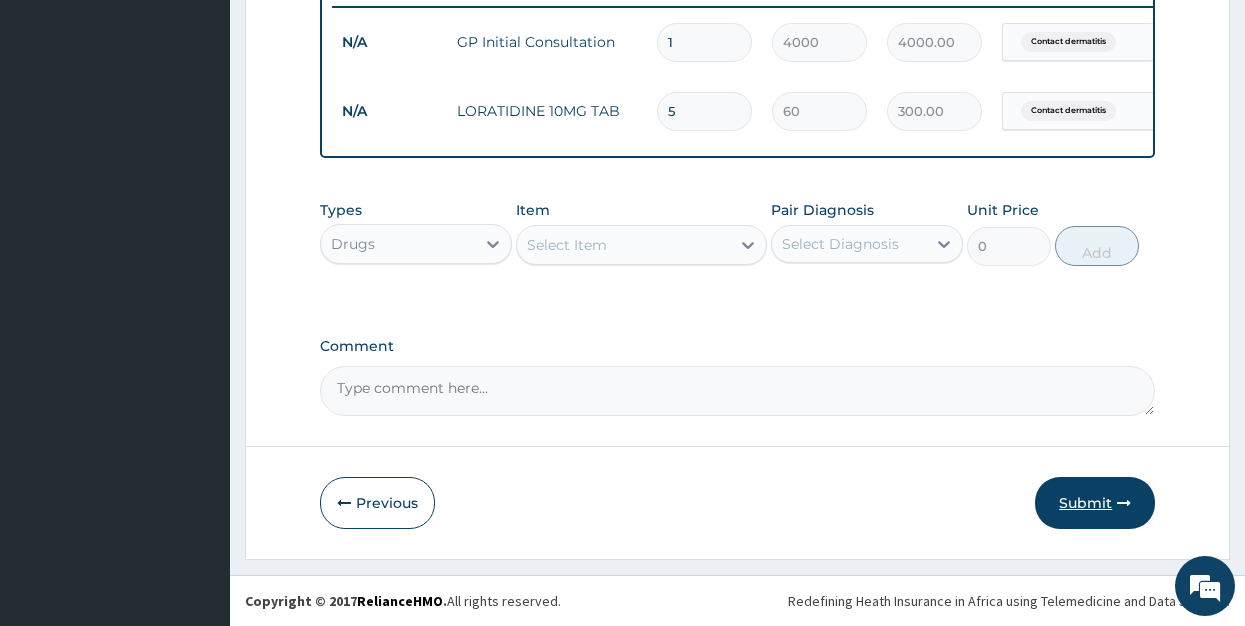 click on "Submit" at bounding box center (1095, 503) 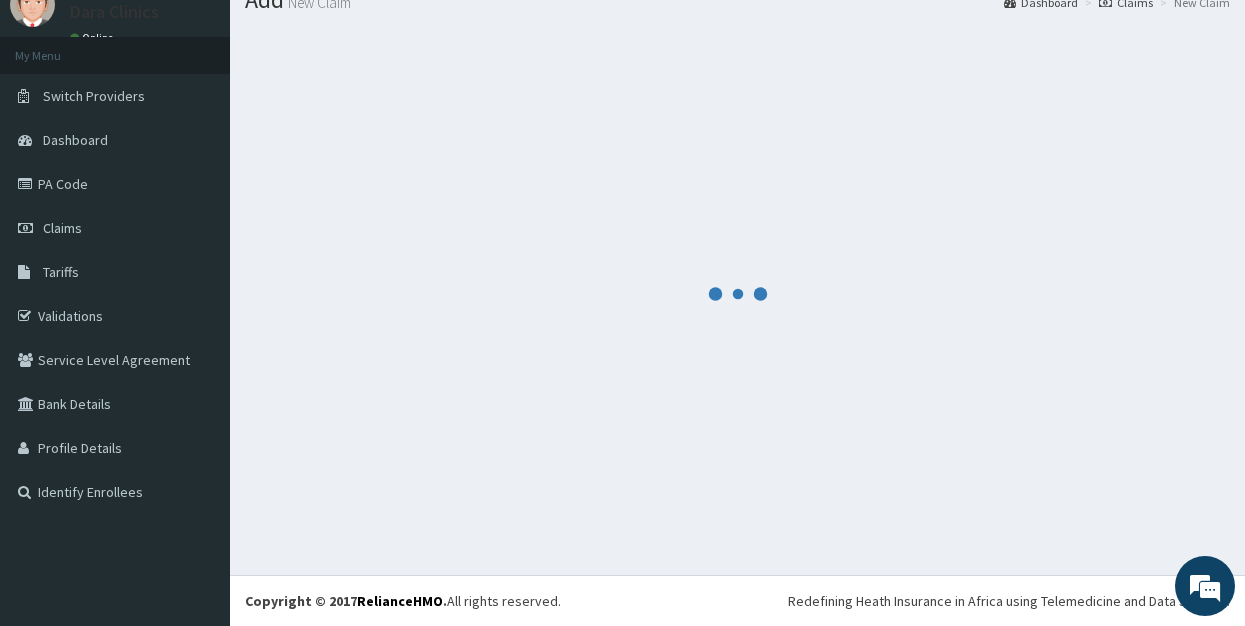 scroll, scrollTop: 79, scrollLeft: 0, axis: vertical 